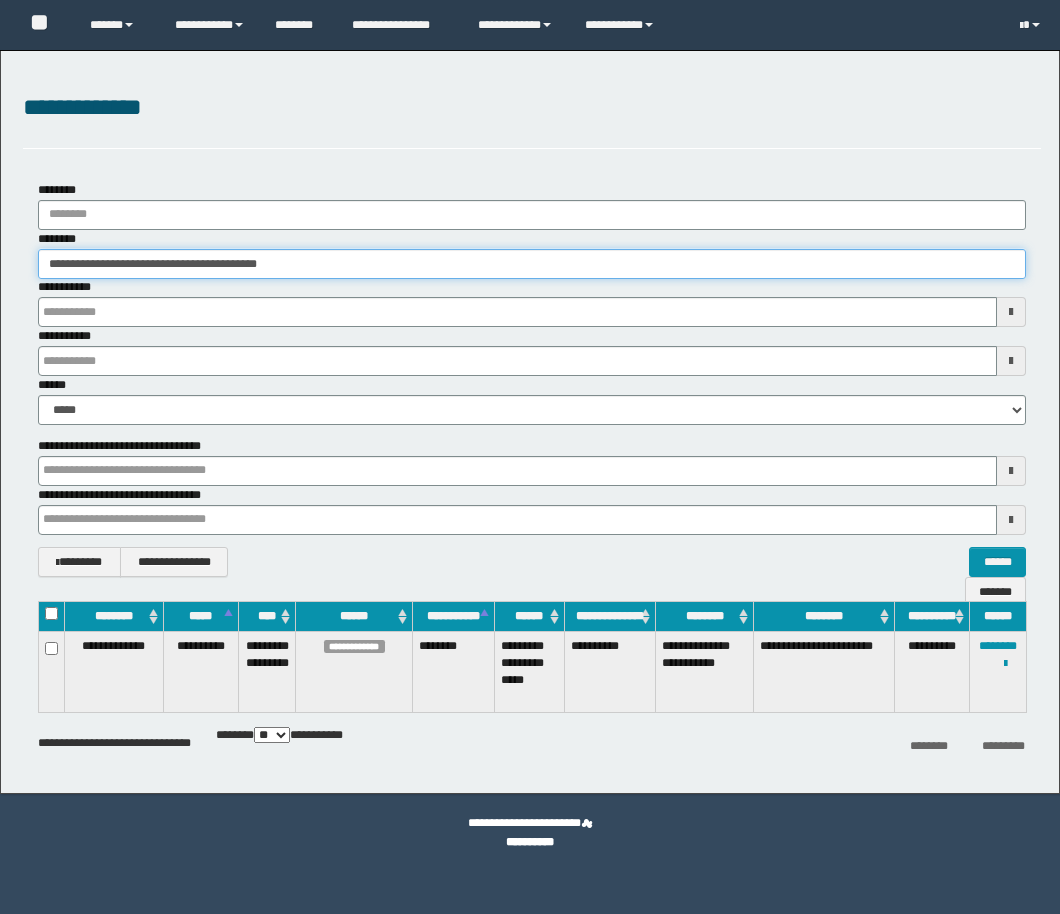 scroll, scrollTop: 0, scrollLeft: 0, axis: both 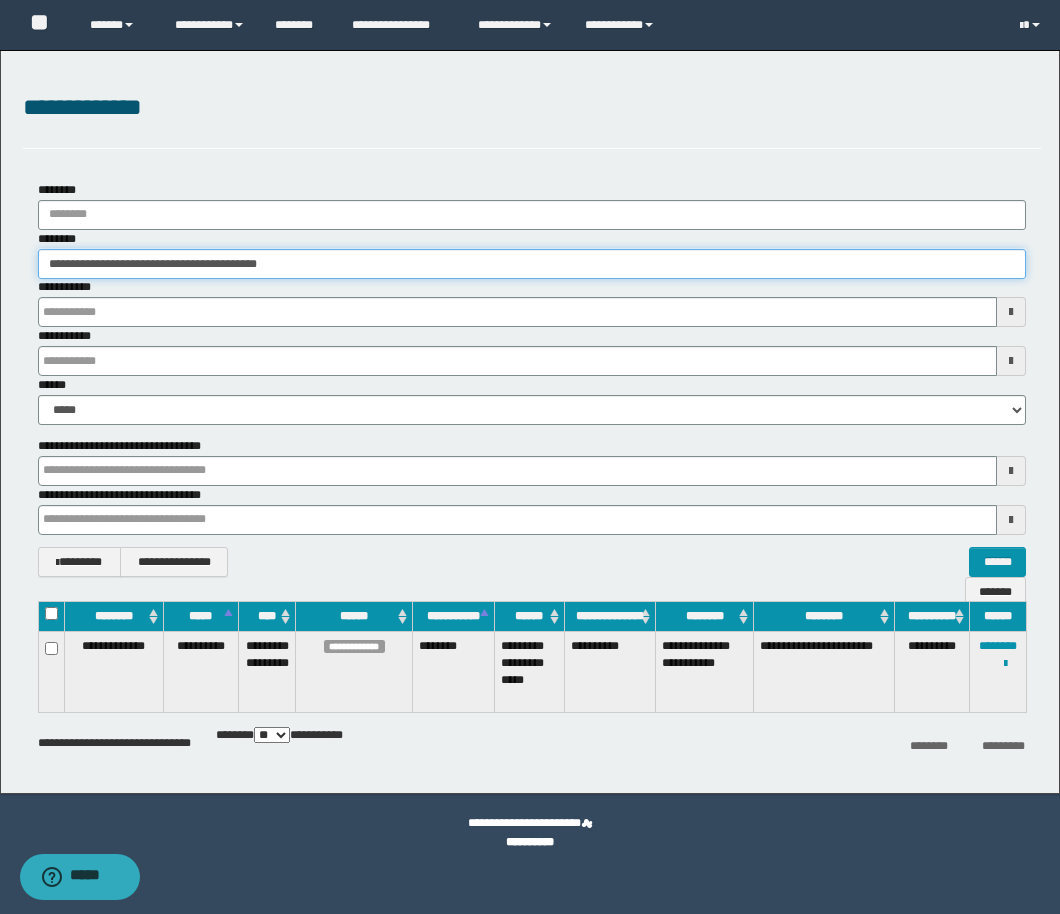 drag, startPoint x: 0, startPoint y: 0, endPoint x: -18, endPoint y: 264, distance: 264.6129 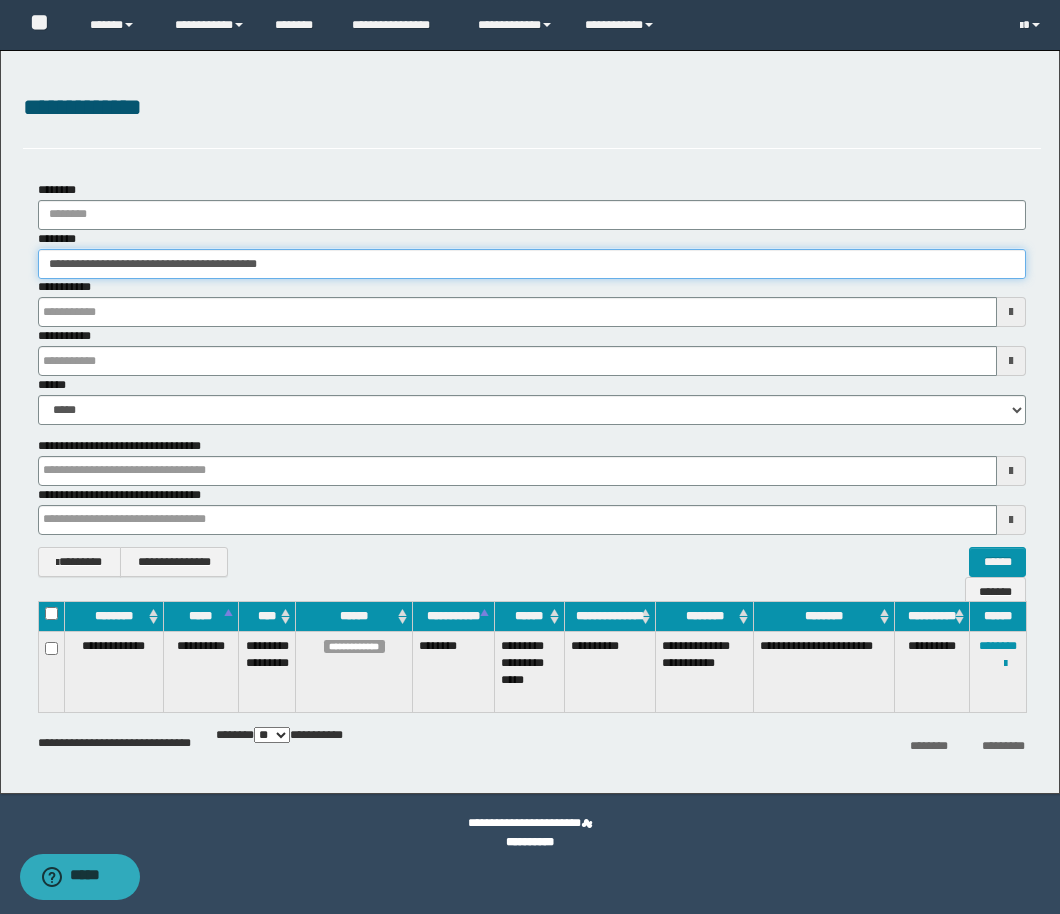 paste 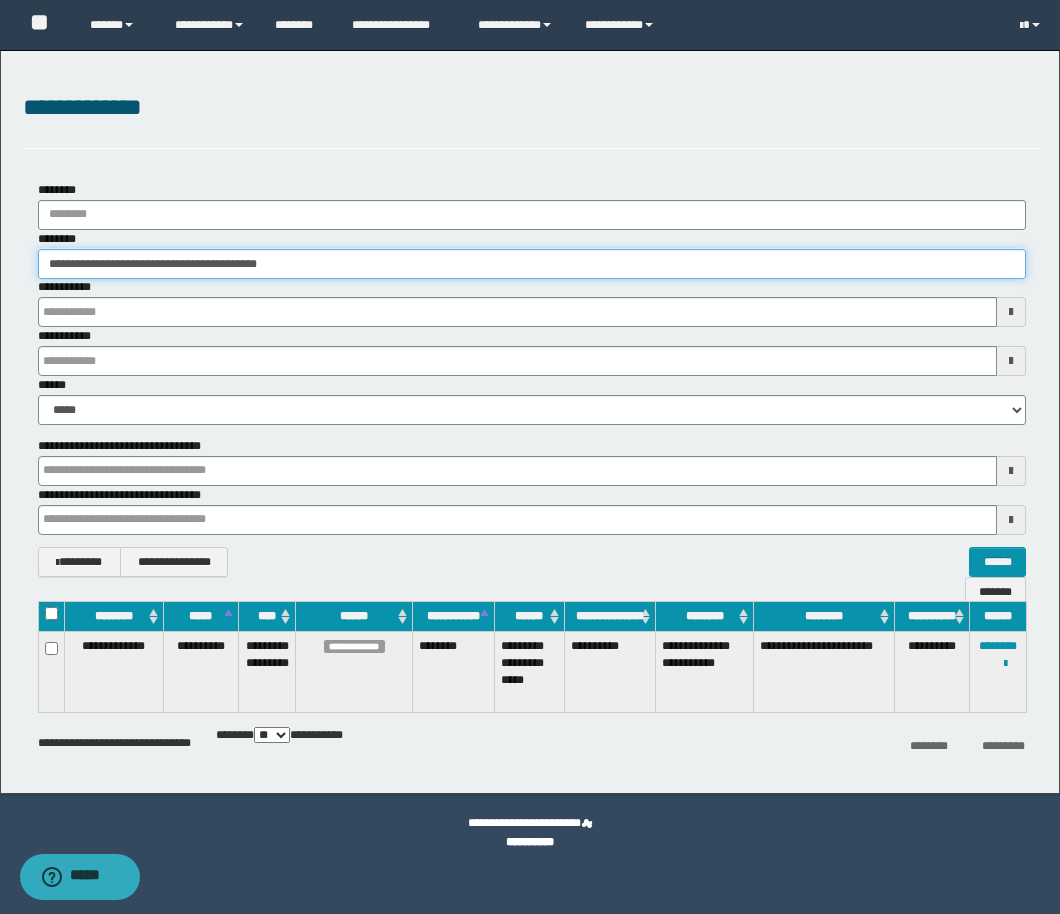 type on "********" 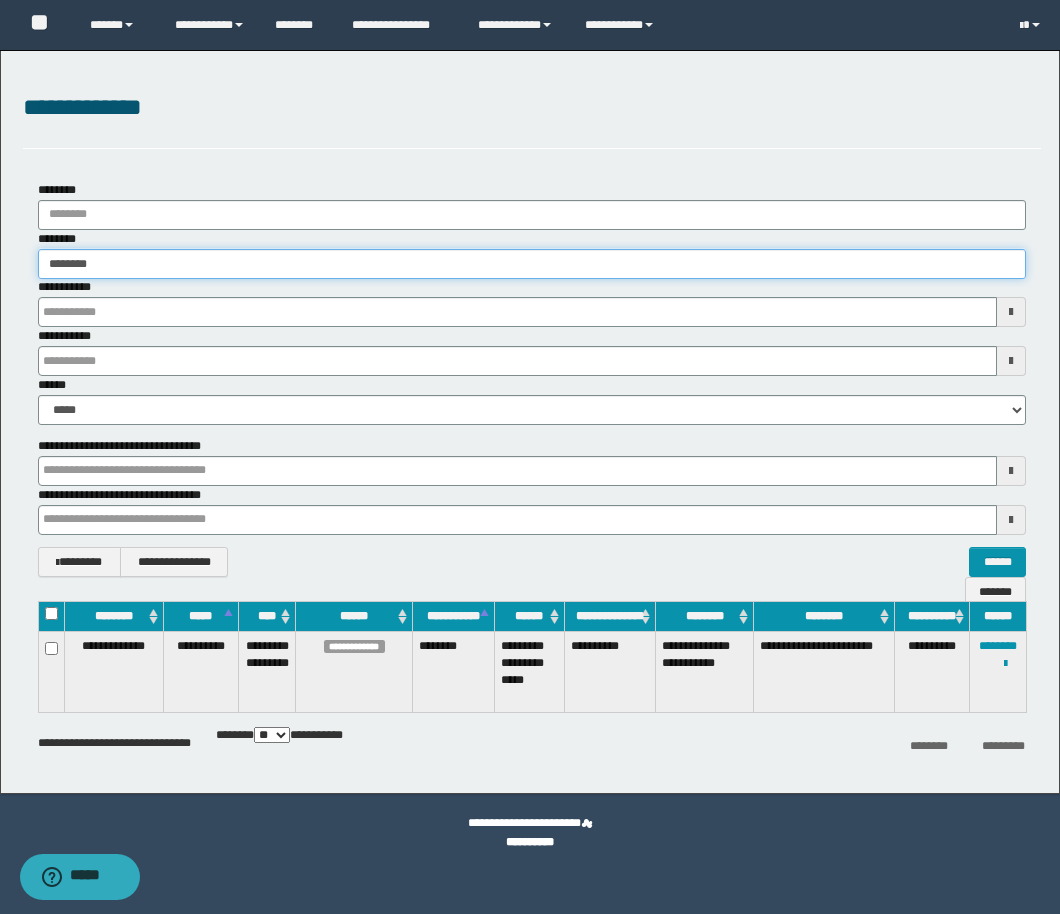 type on "********" 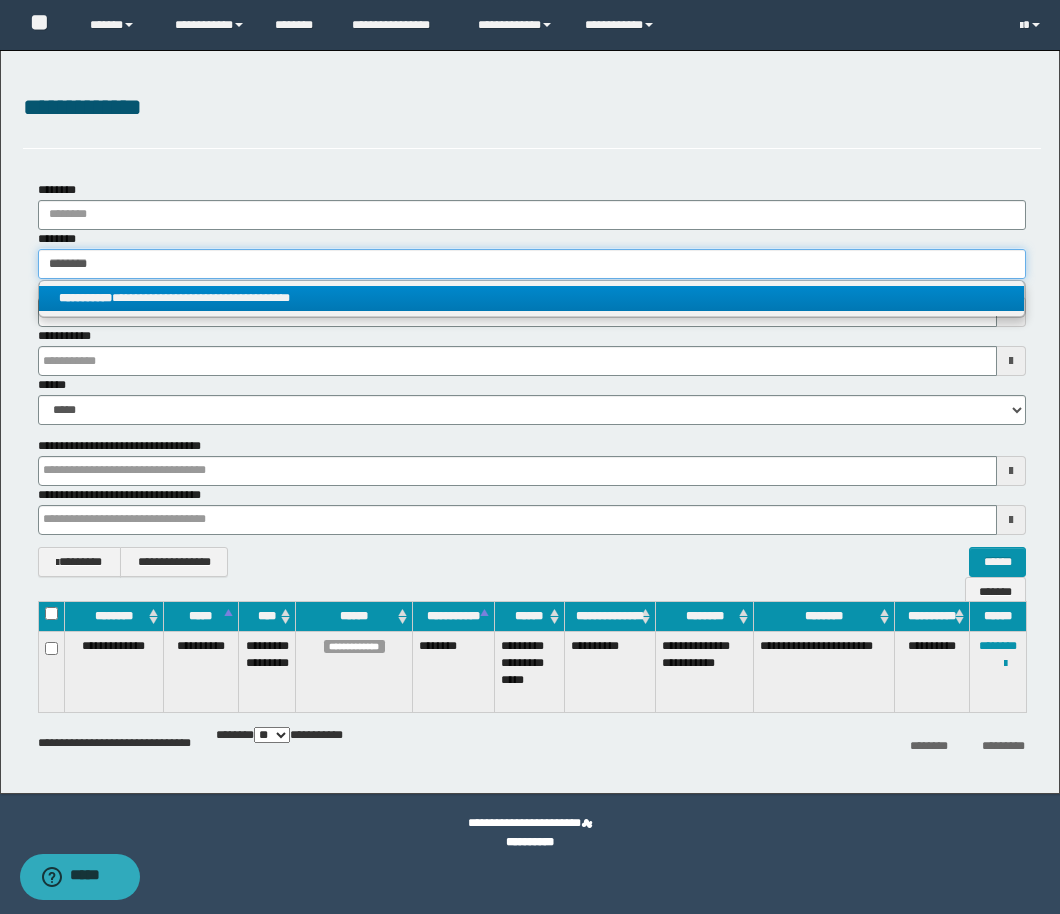 type on "********" 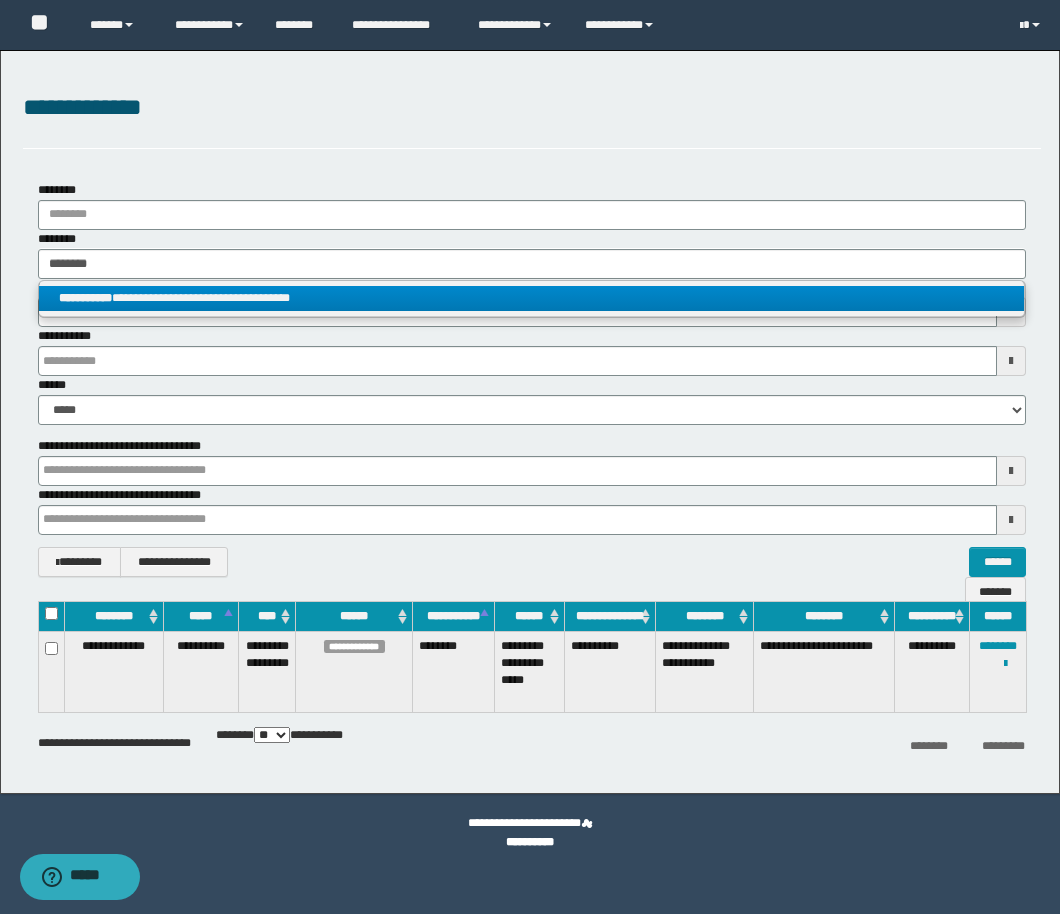click on "**********" at bounding box center (531, 298) 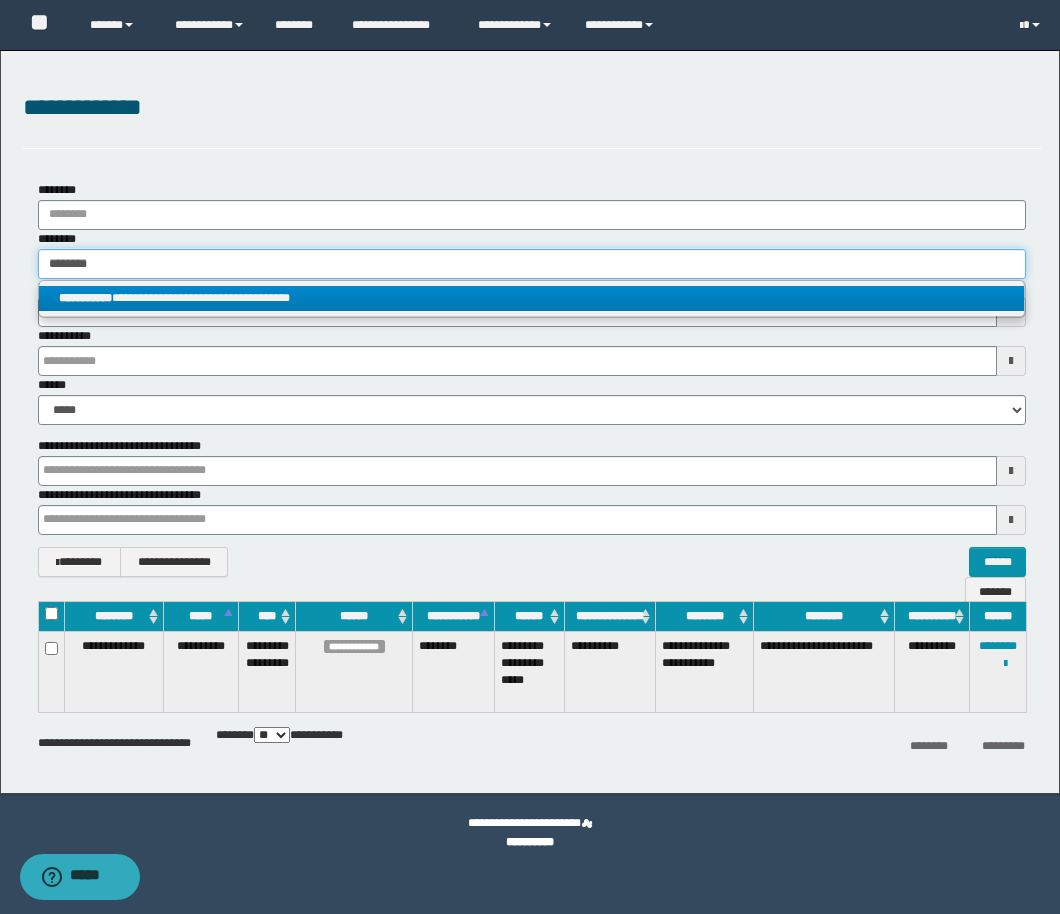 type 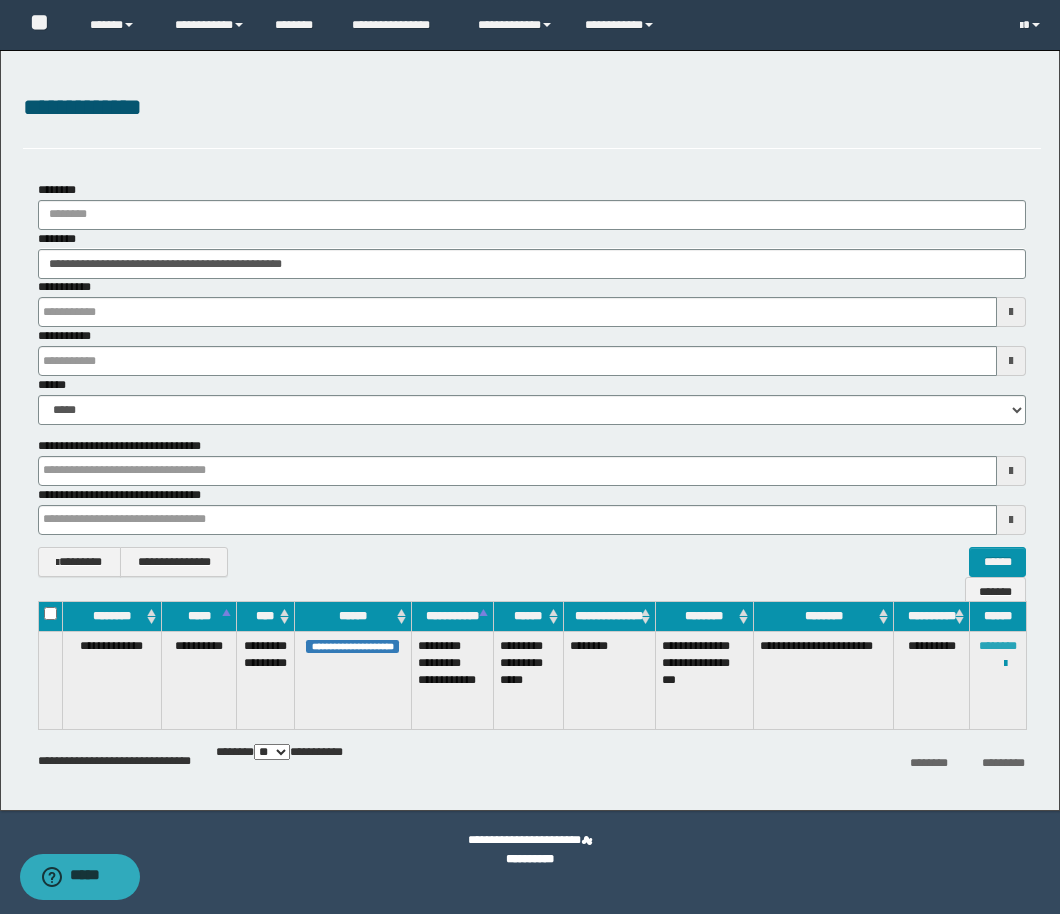 click on "********" at bounding box center (998, 646) 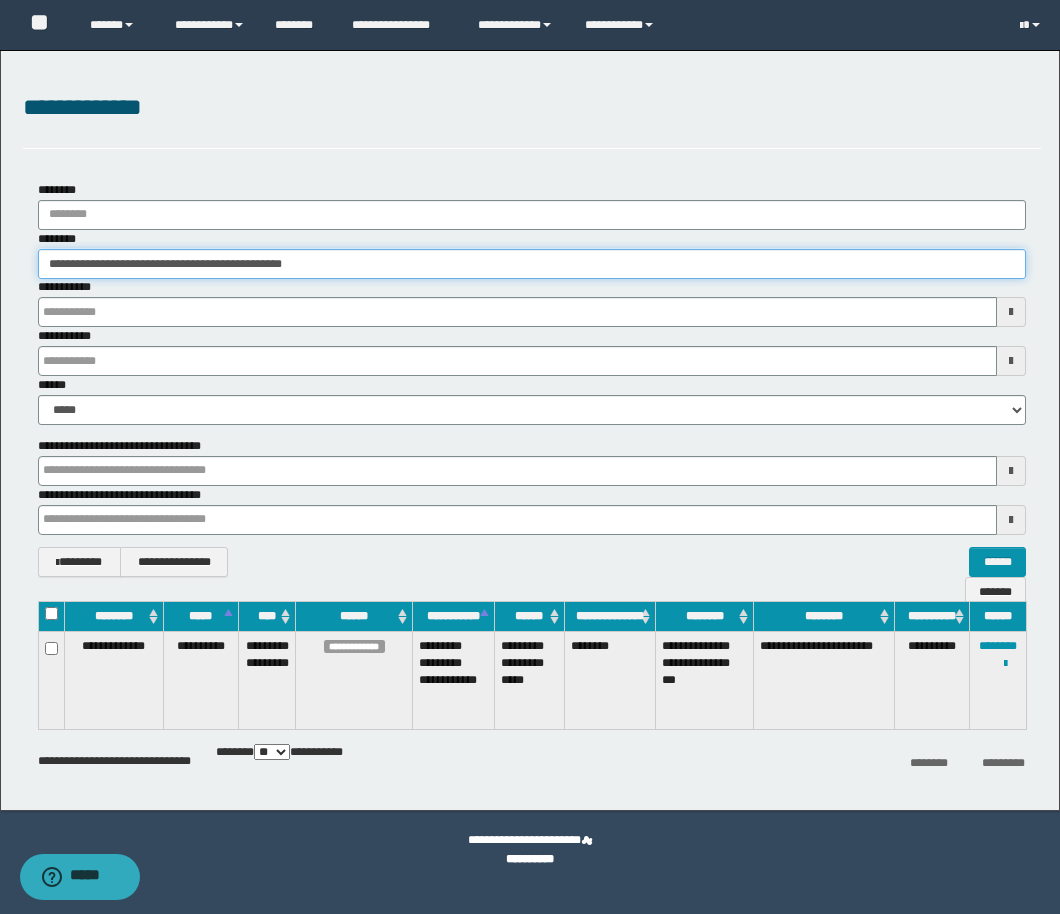 drag, startPoint x: 371, startPoint y: 270, endPoint x: 184, endPoint y: 295, distance: 188.66373 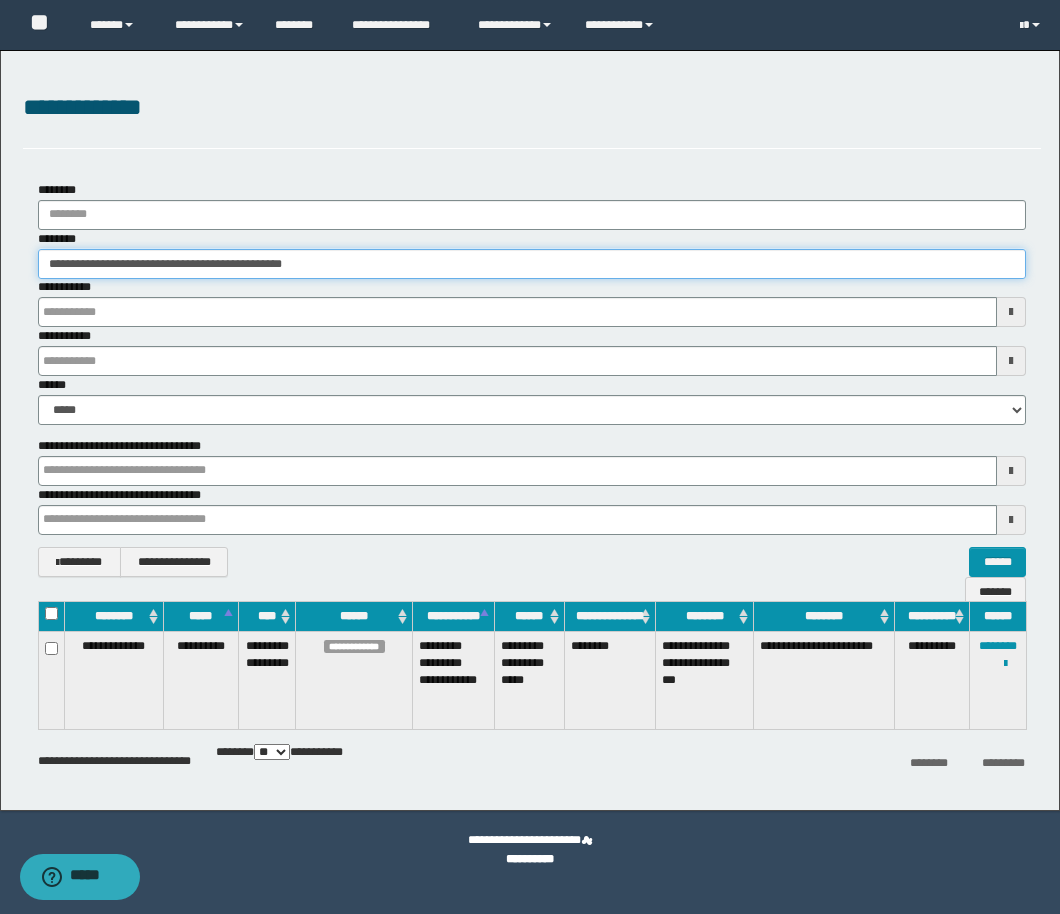 click on "**********" at bounding box center (530, 457) 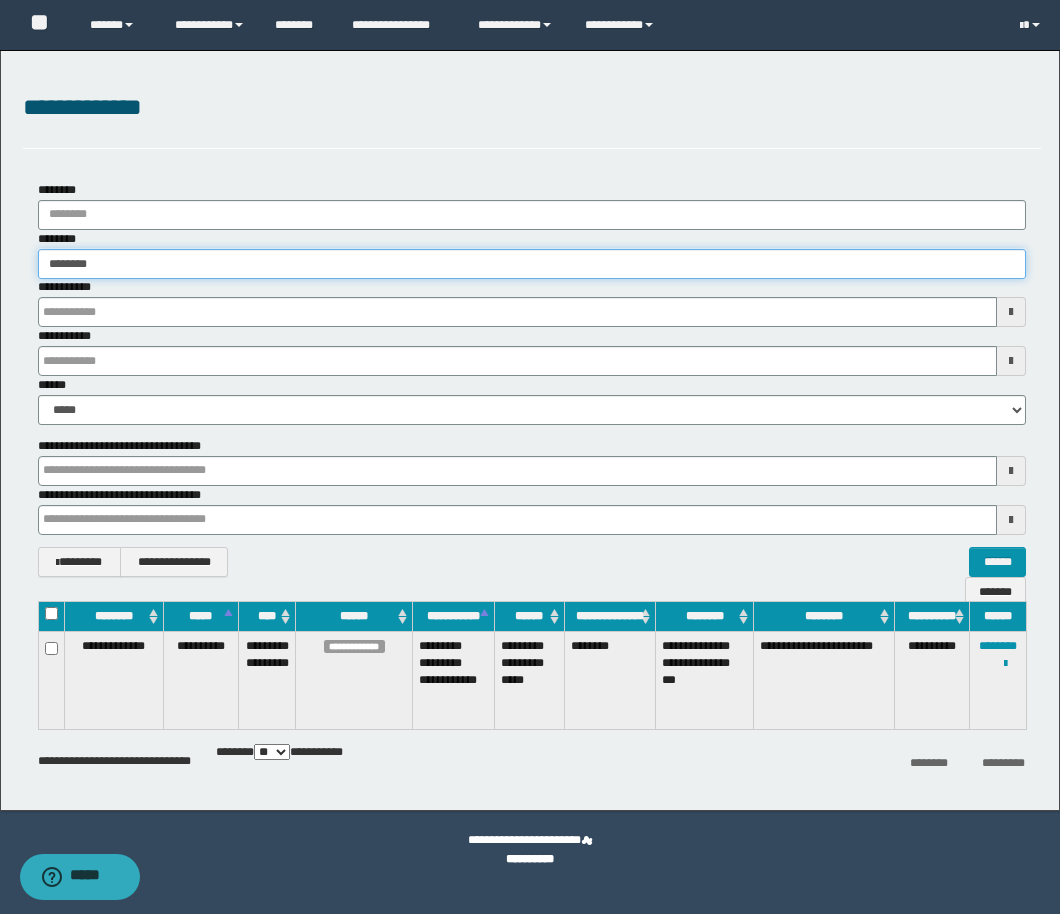 type on "********" 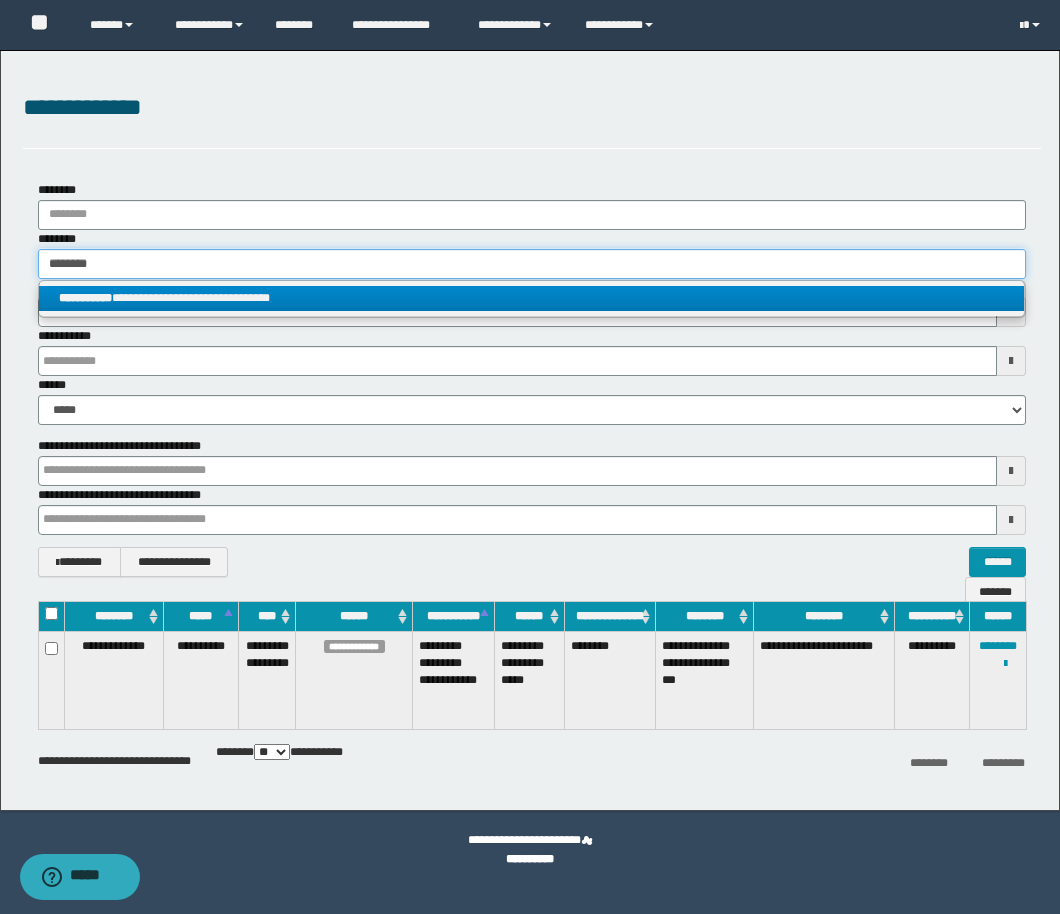type on "********" 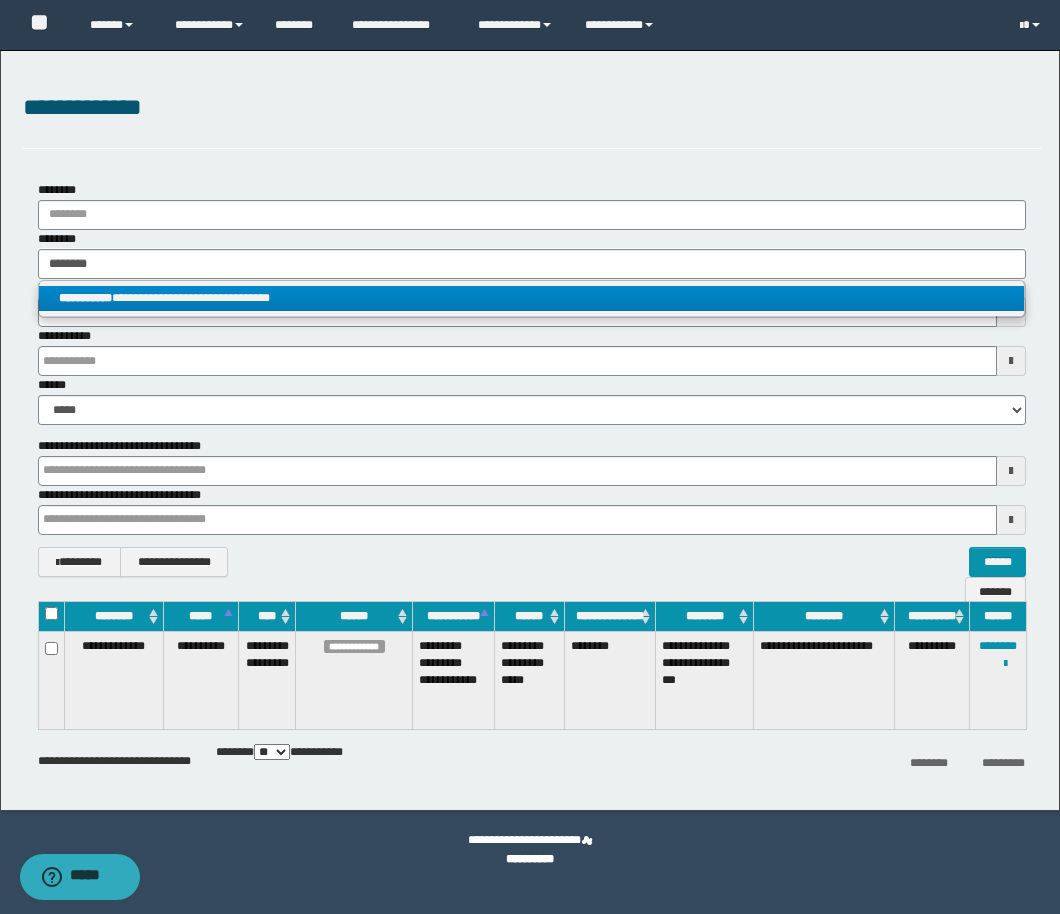 click on "**********" at bounding box center (531, 298) 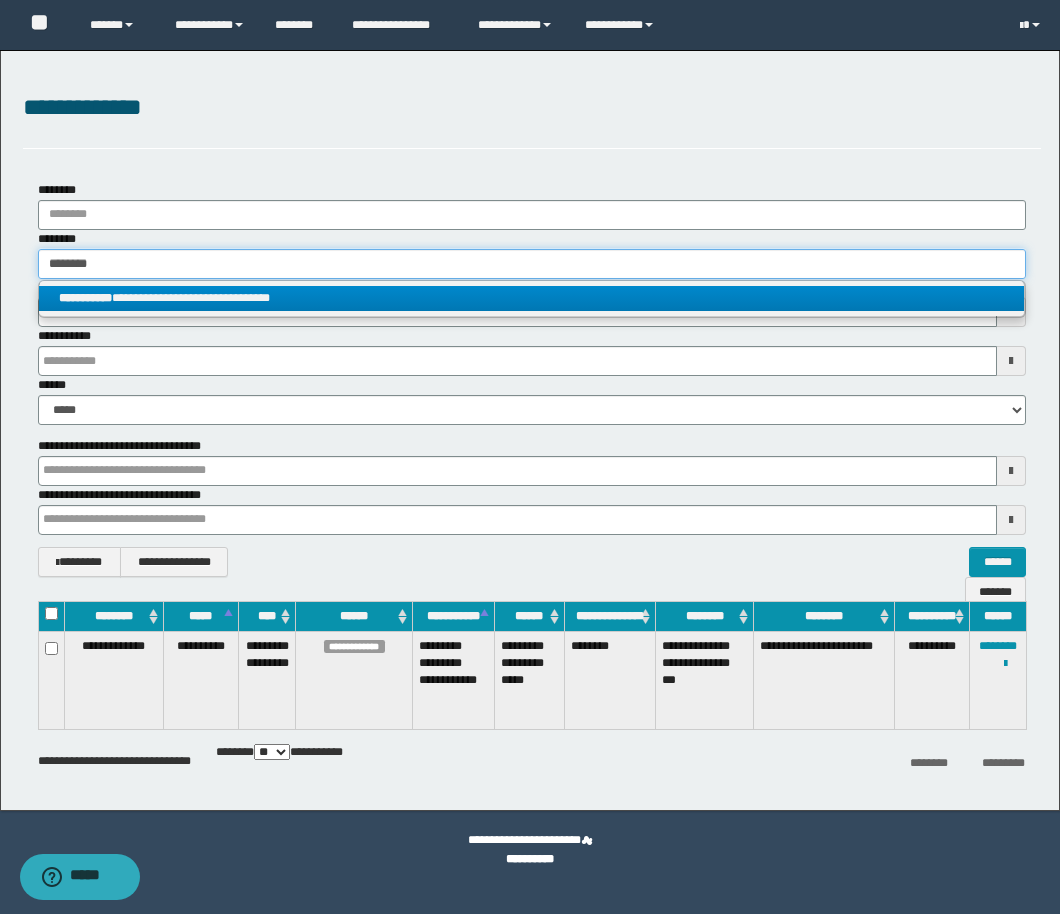 type 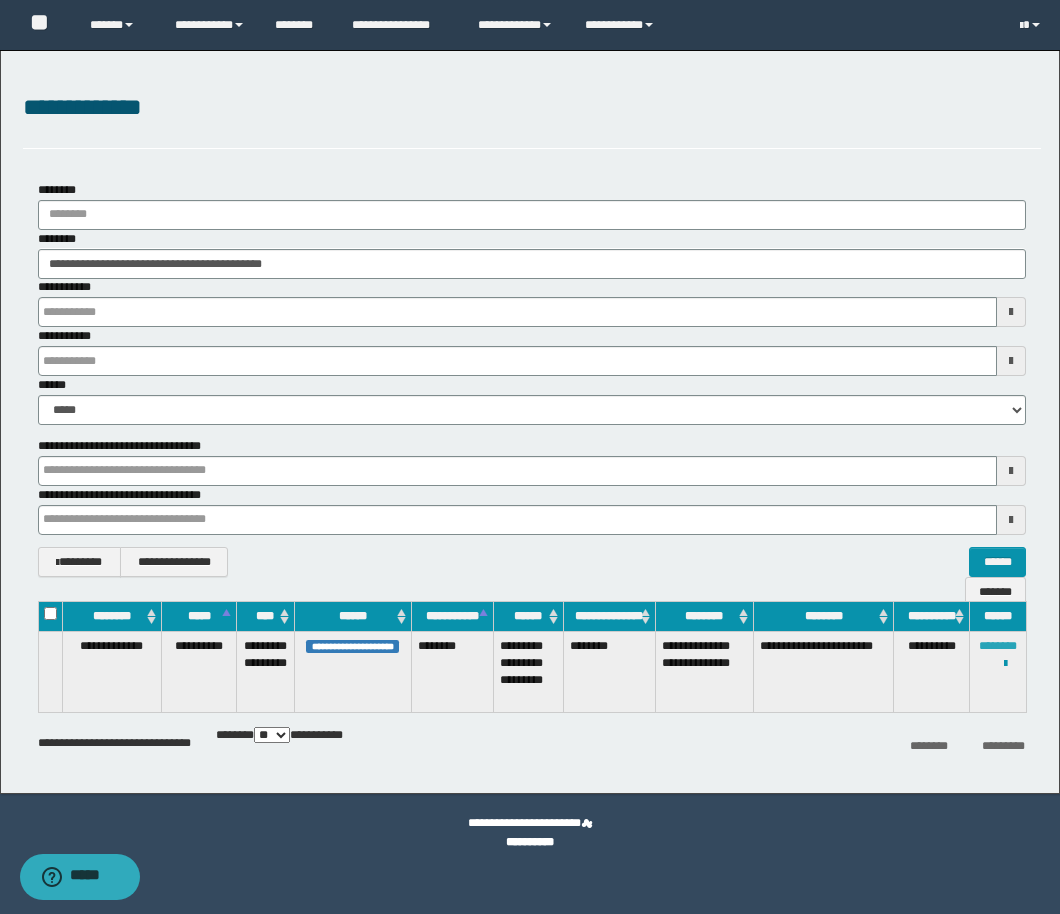 click on "********" at bounding box center (998, 646) 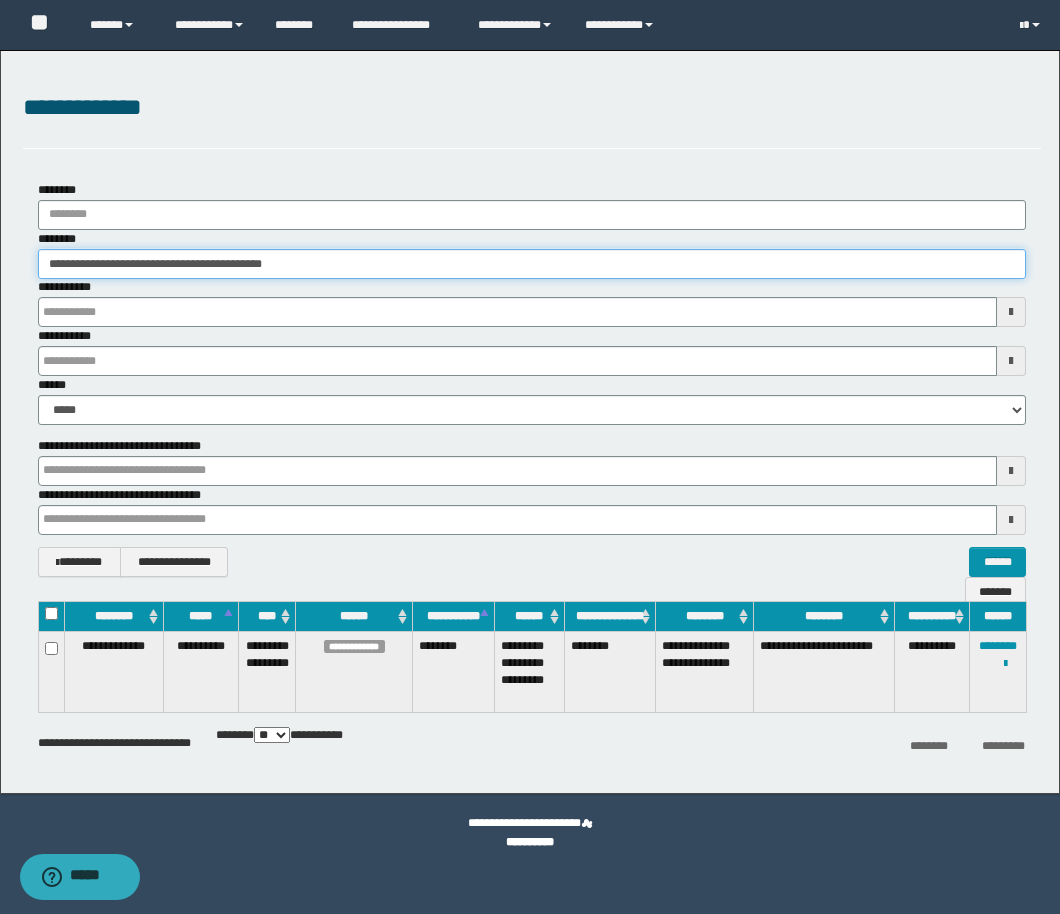 drag, startPoint x: 352, startPoint y: 270, endPoint x: -18, endPoint y: 256, distance: 370.26477 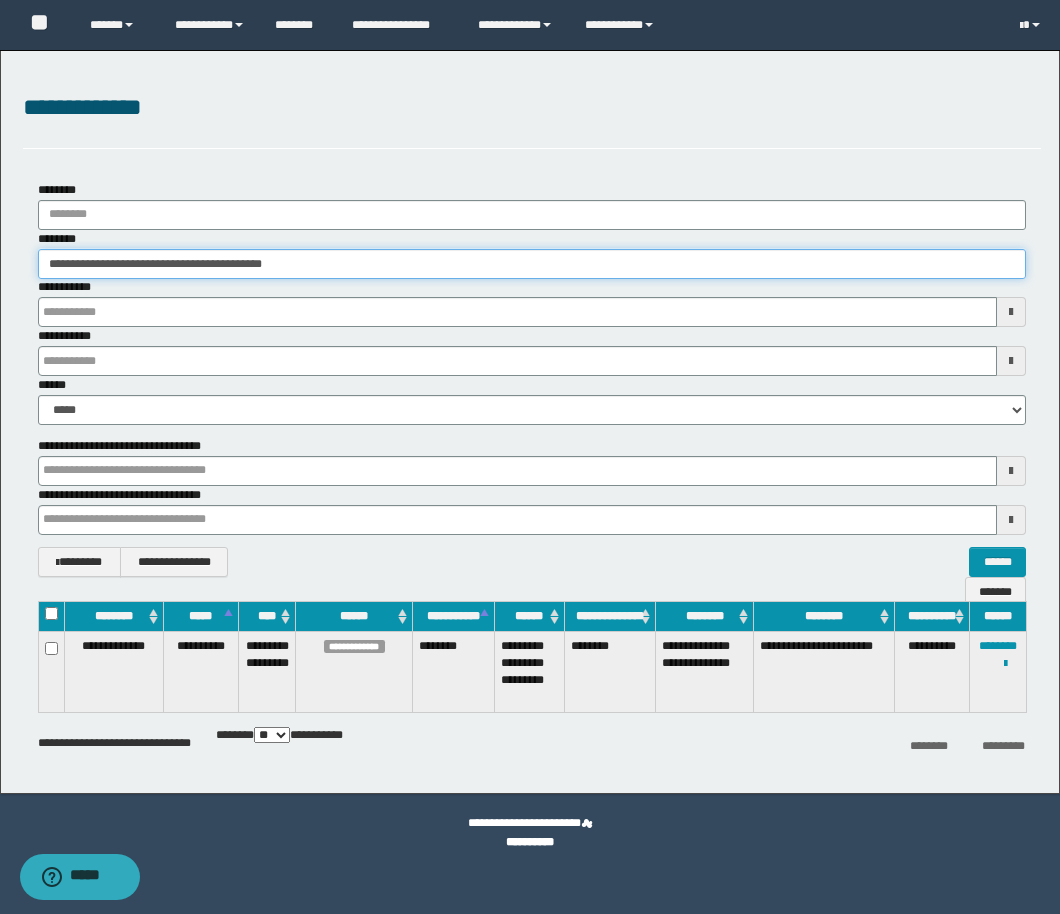 click on "**********" at bounding box center [530, 457] 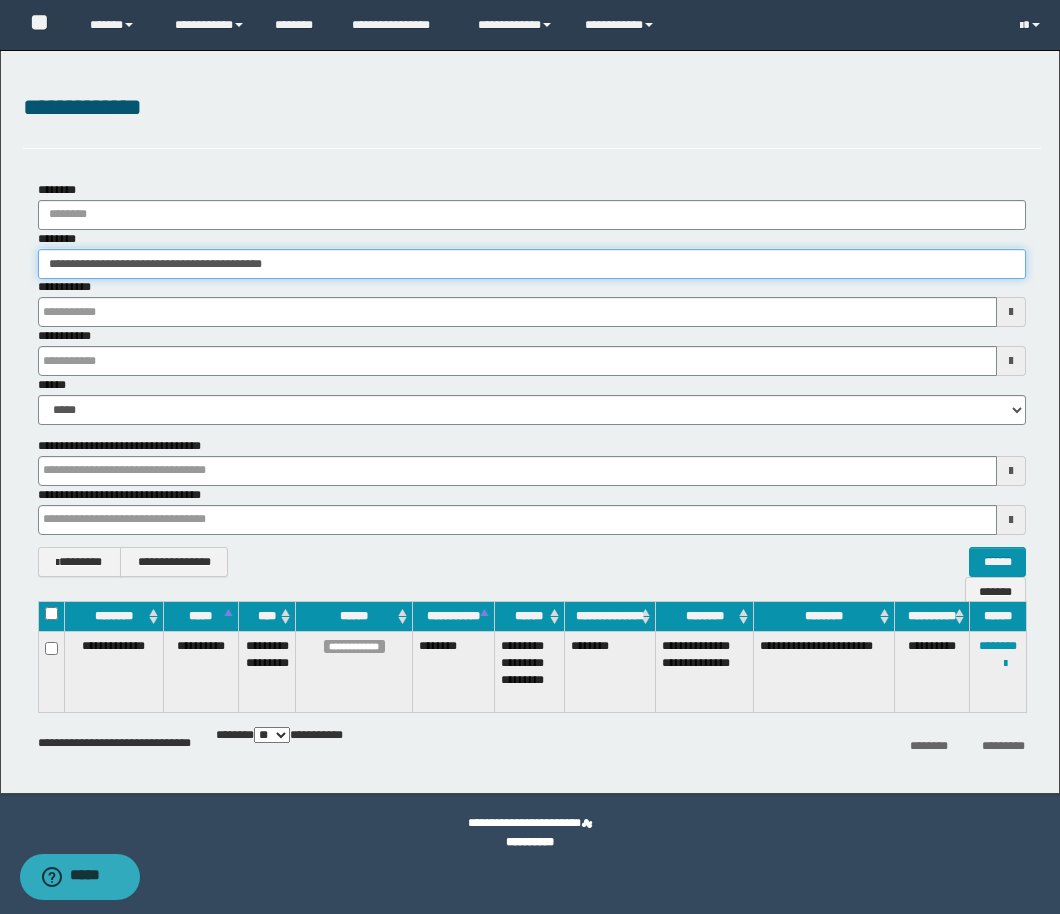 paste 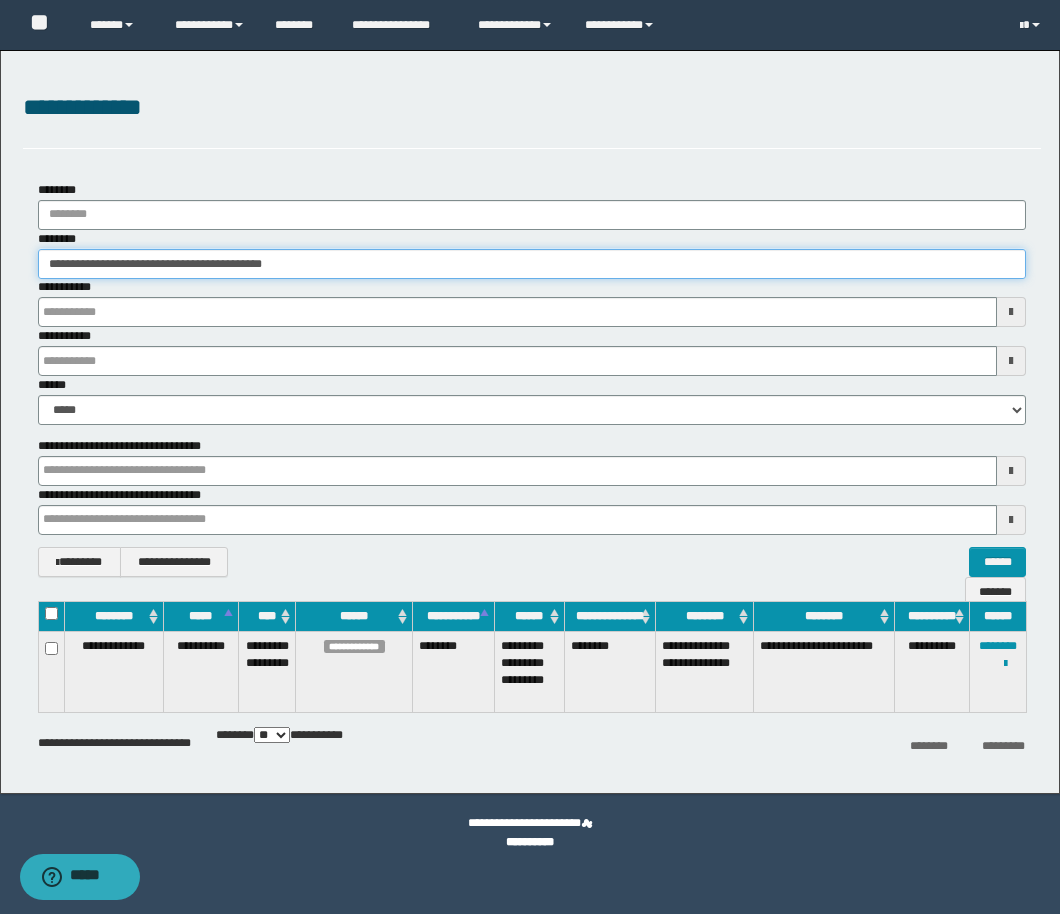 type on "**********" 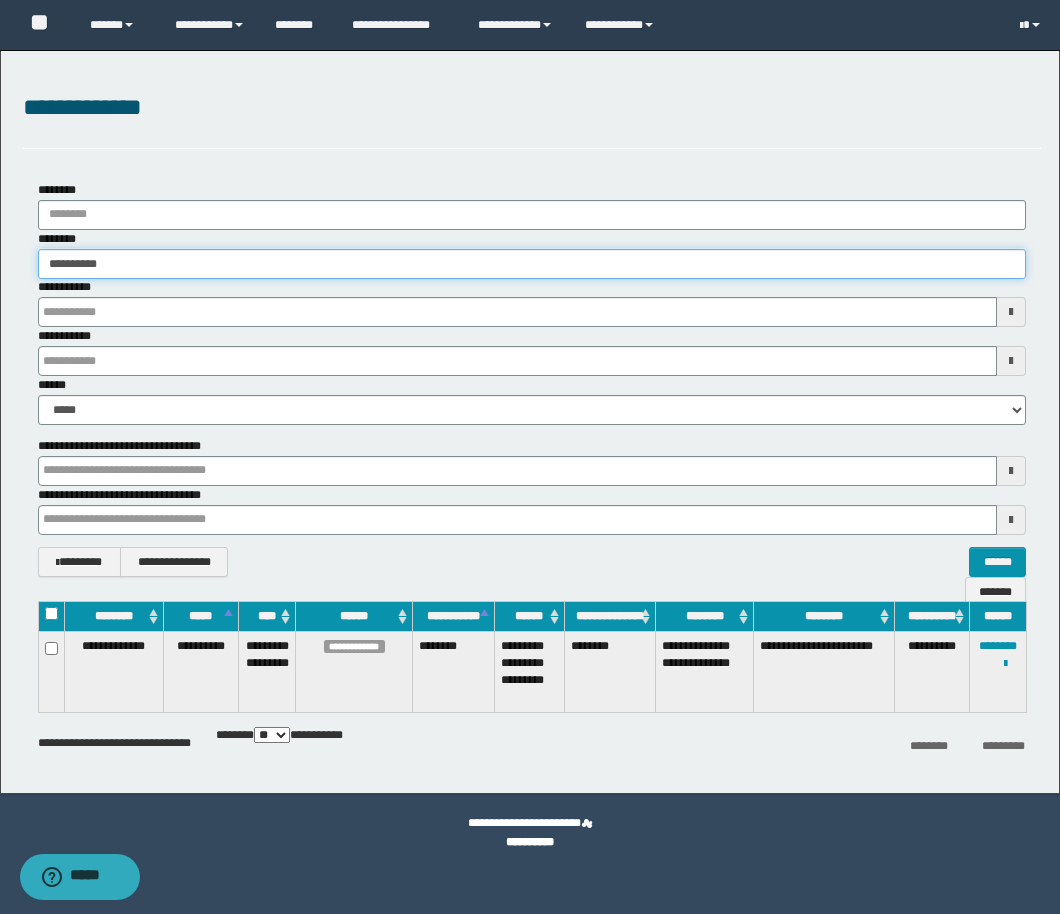 type on "**********" 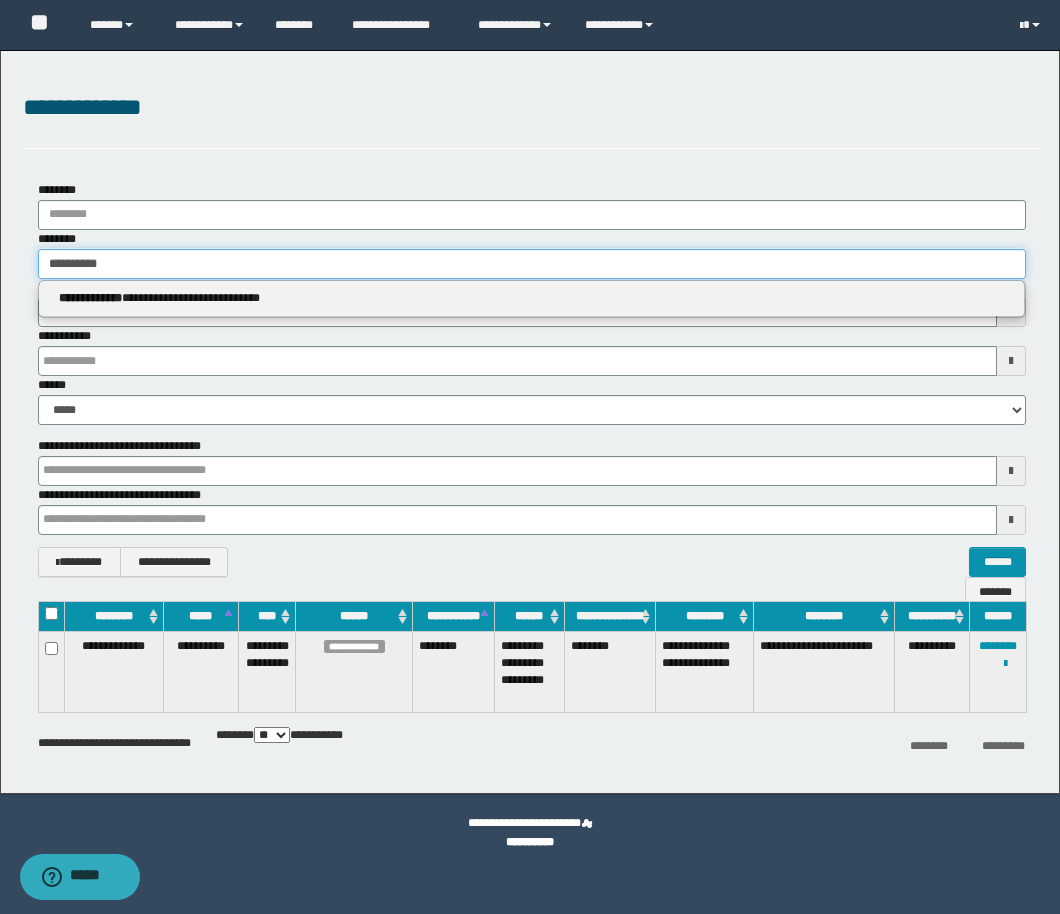 type on "**********" 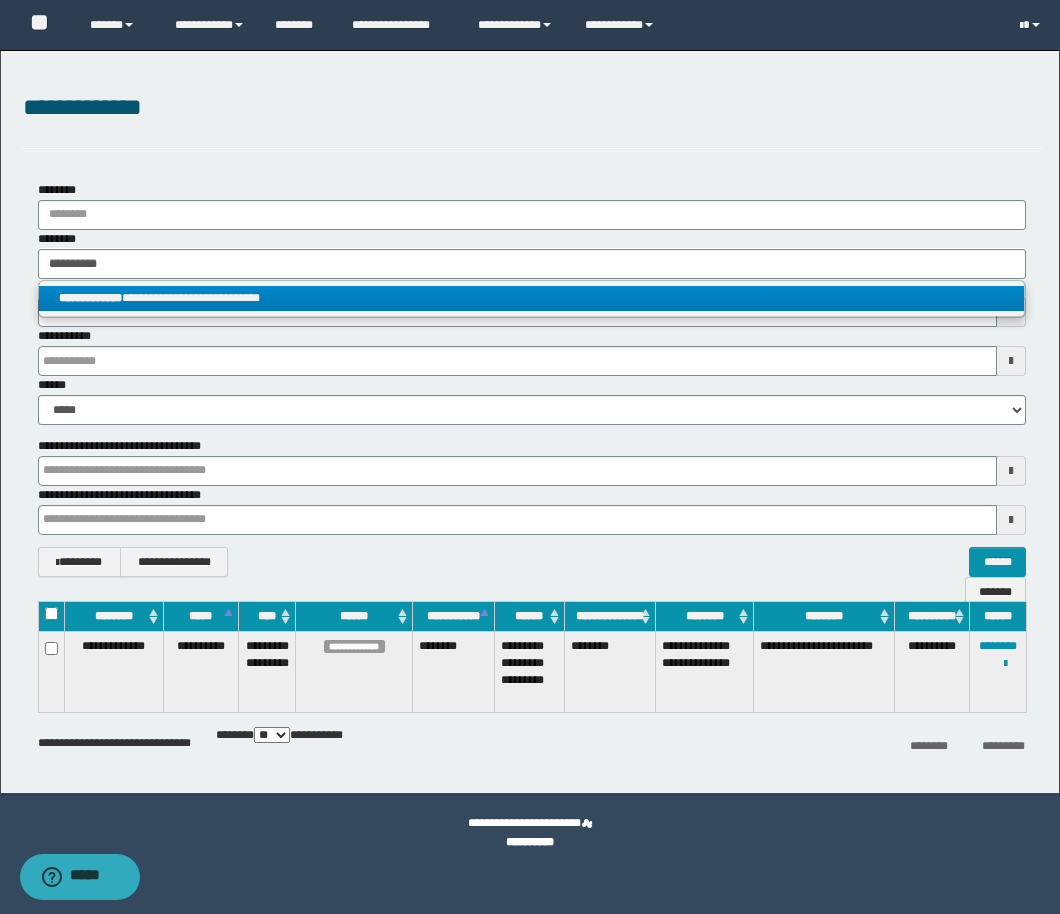 click on "**********" at bounding box center (531, 298) 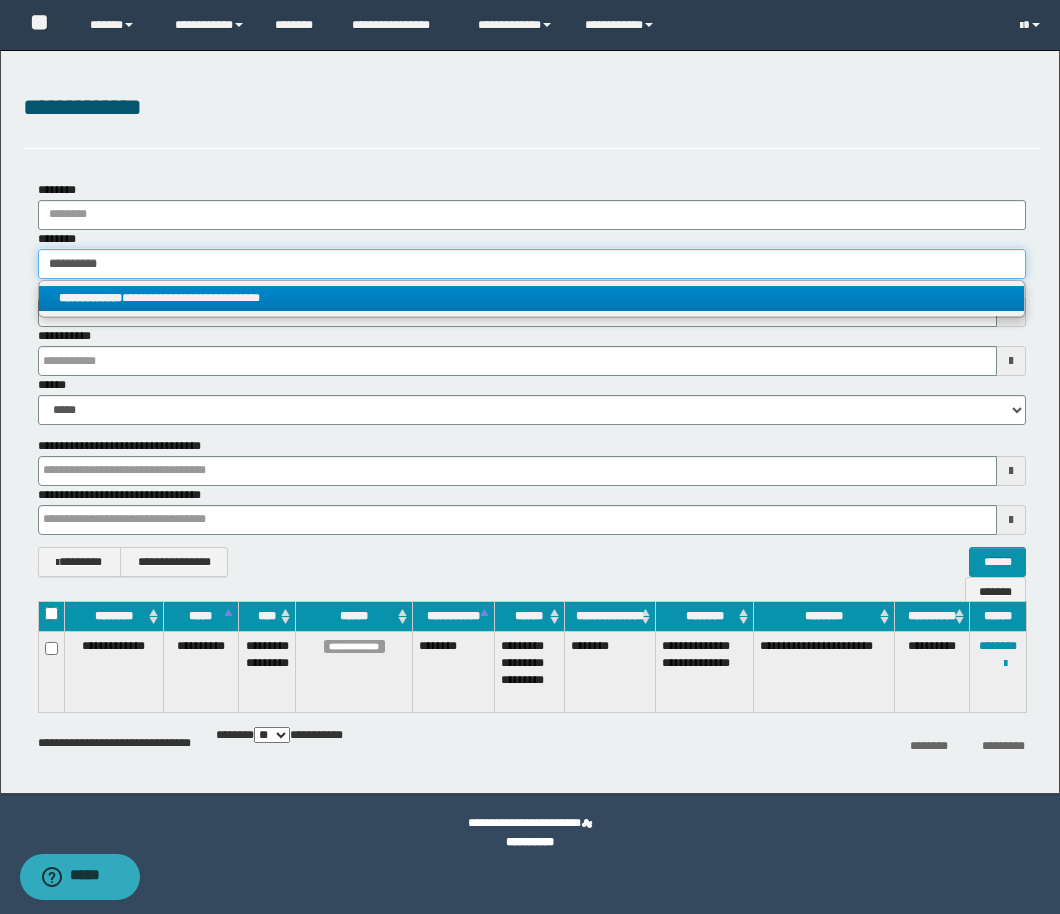 type 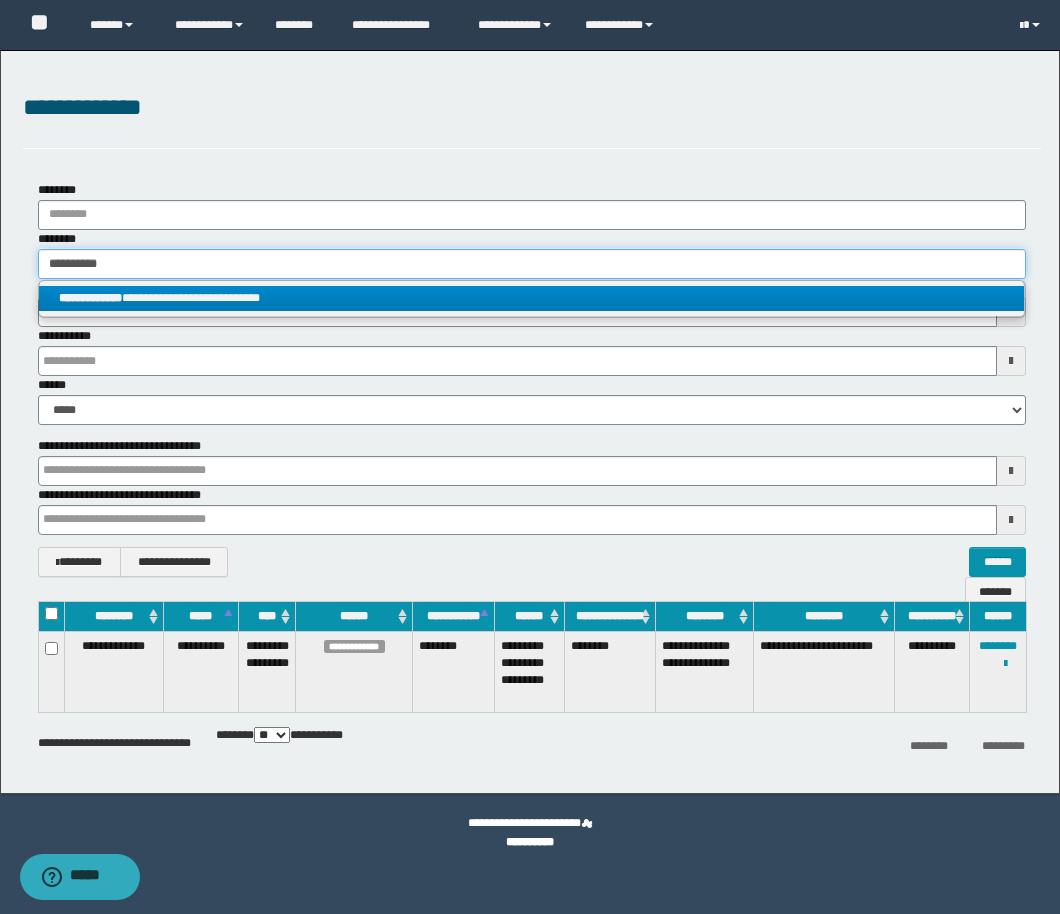 type on "**********" 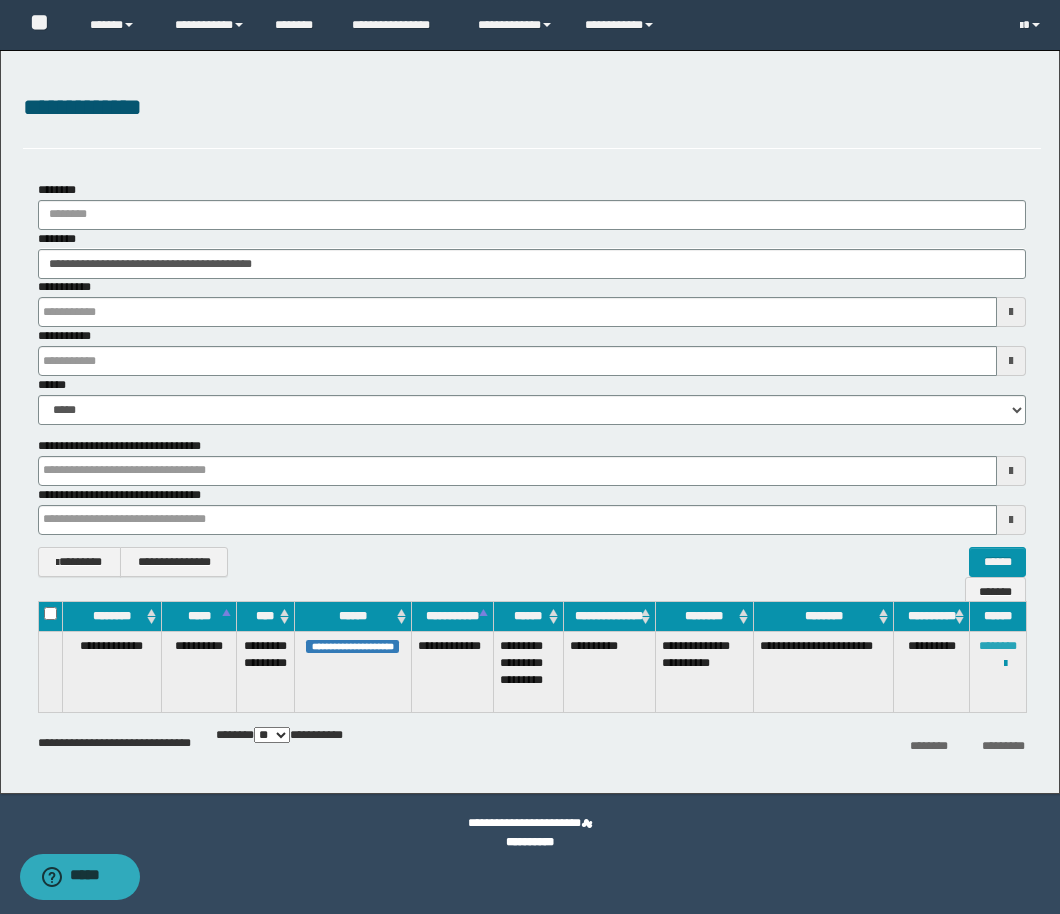 click on "********" at bounding box center (998, 646) 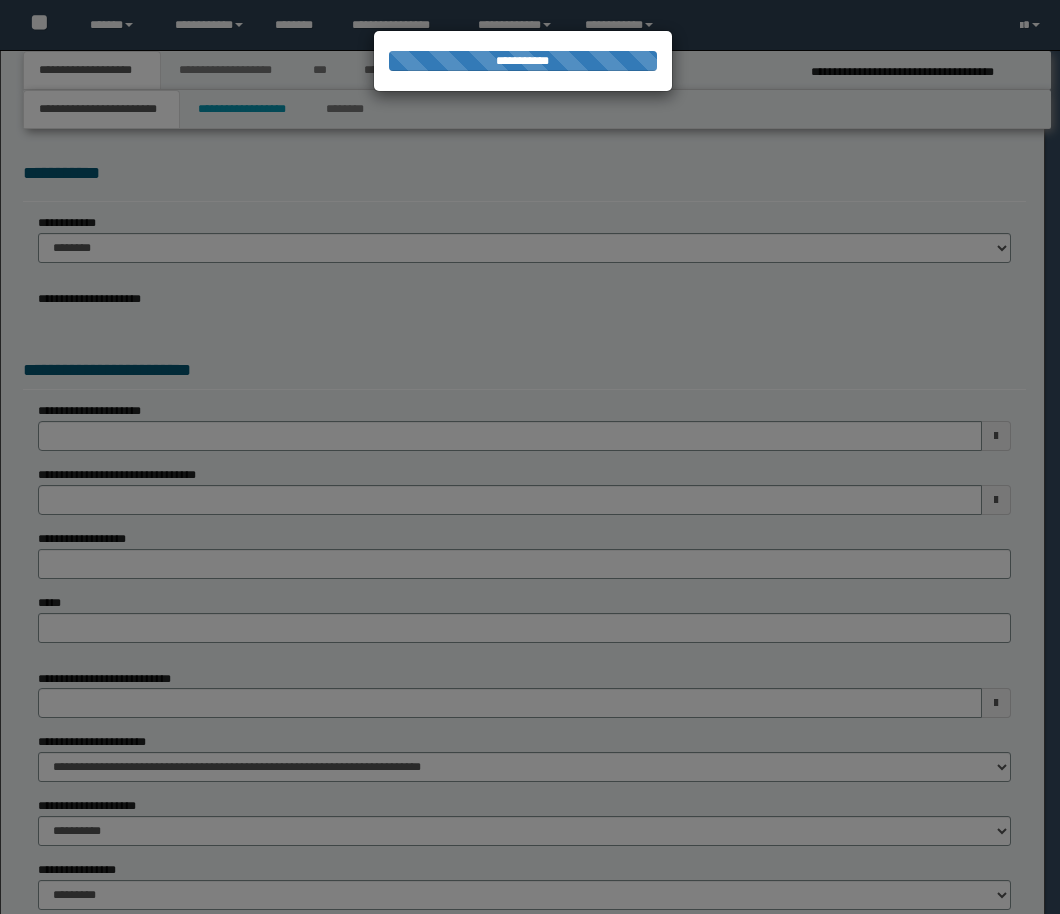 scroll, scrollTop: 0, scrollLeft: 0, axis: both 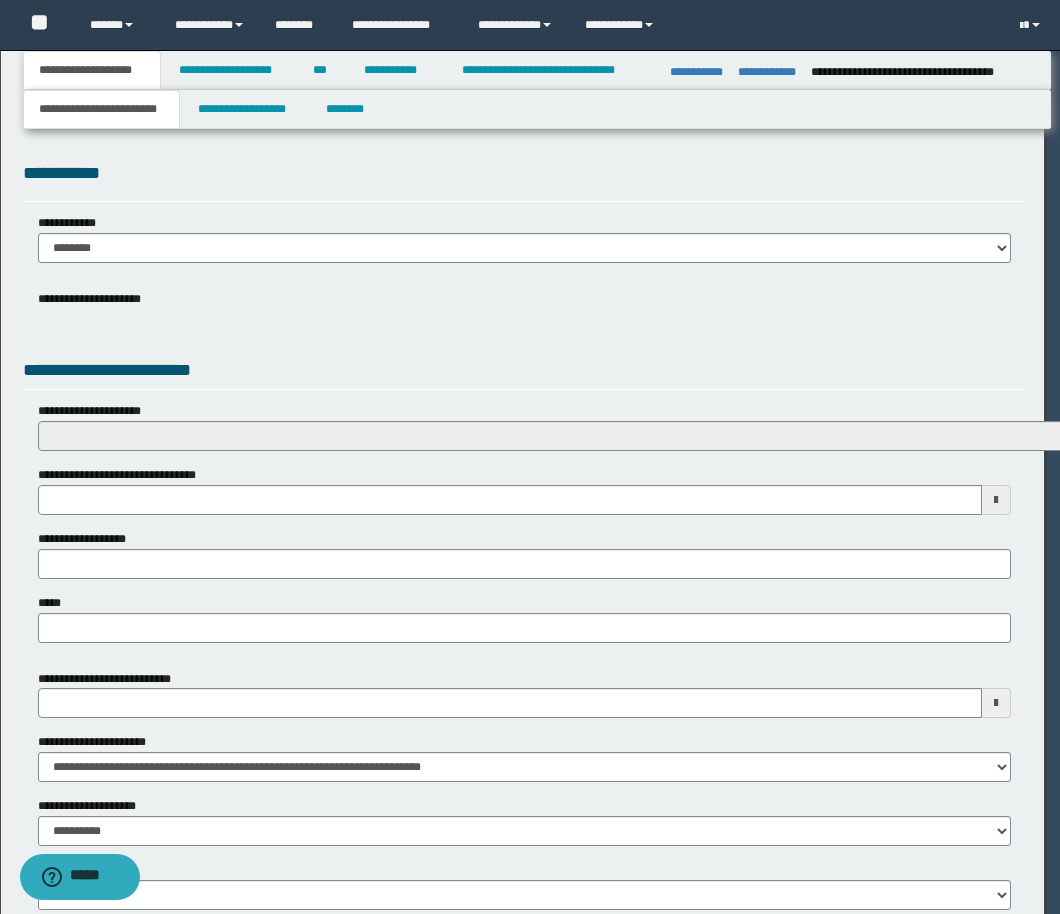select on "*" 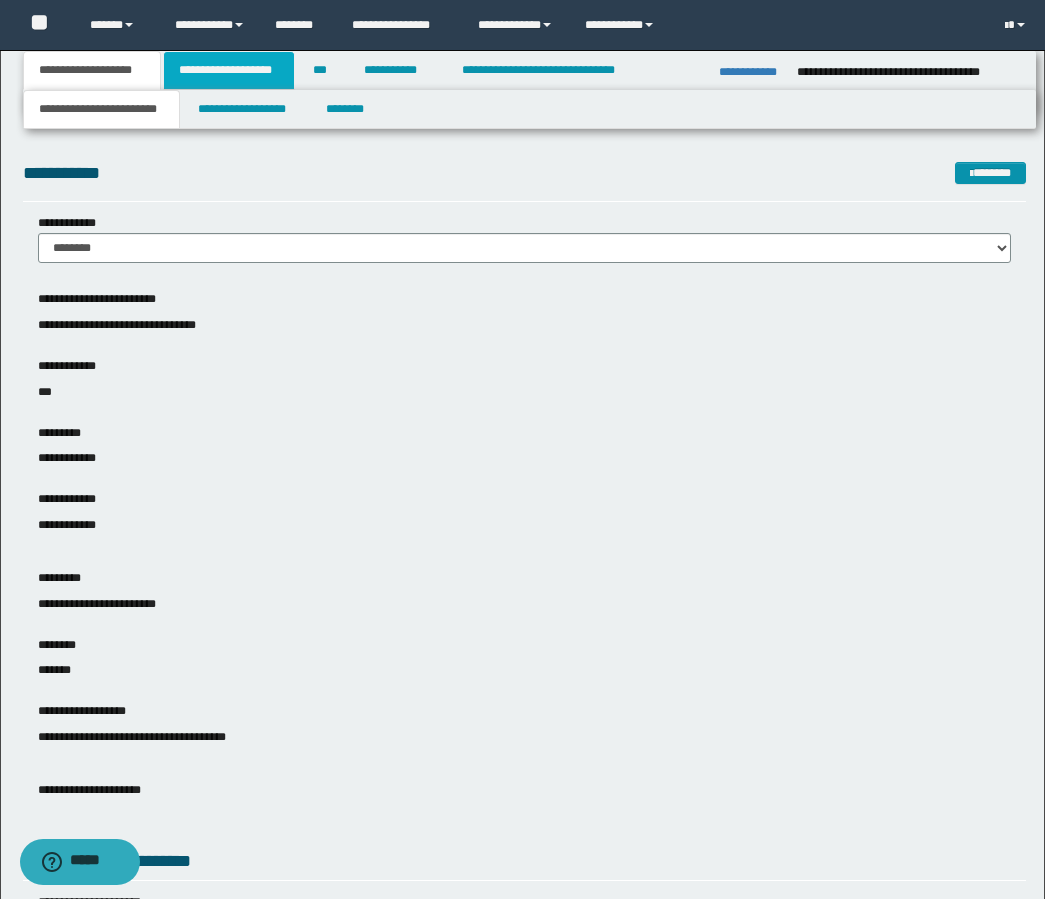 click on "**********" at bounding box center [229, 70] 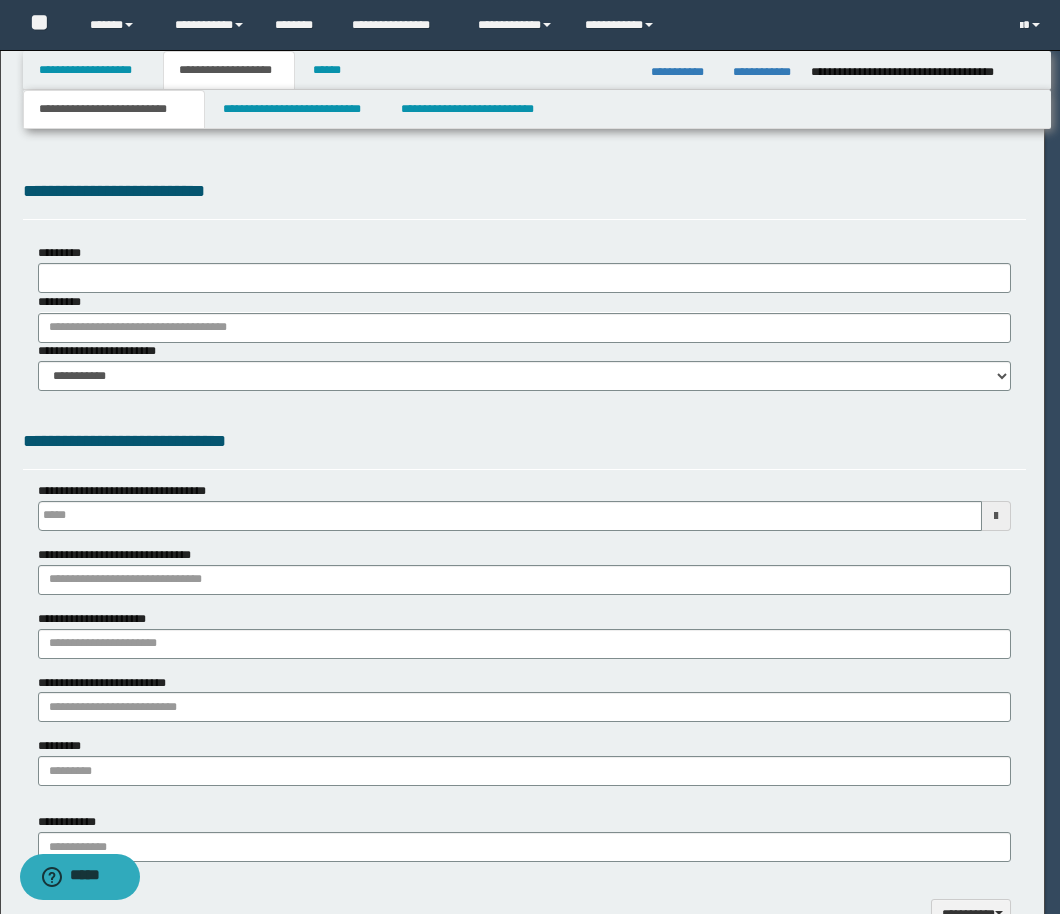 select on "*" 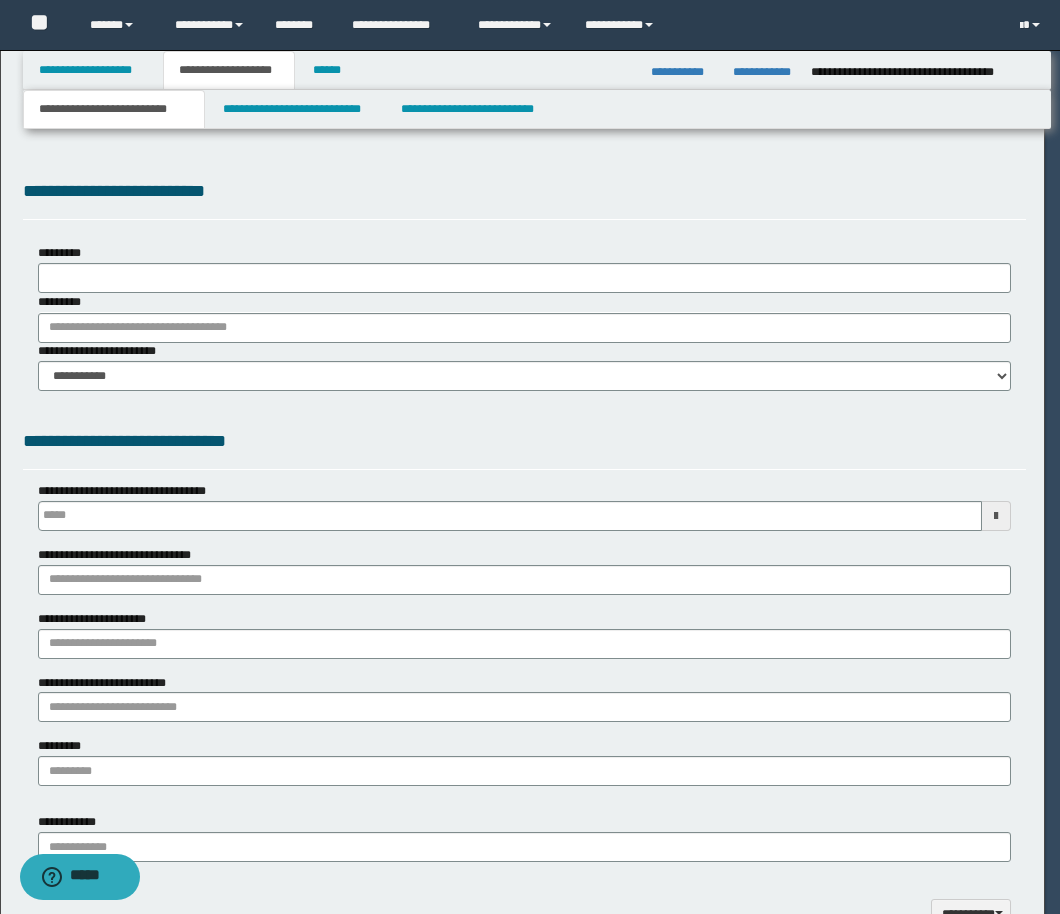 type 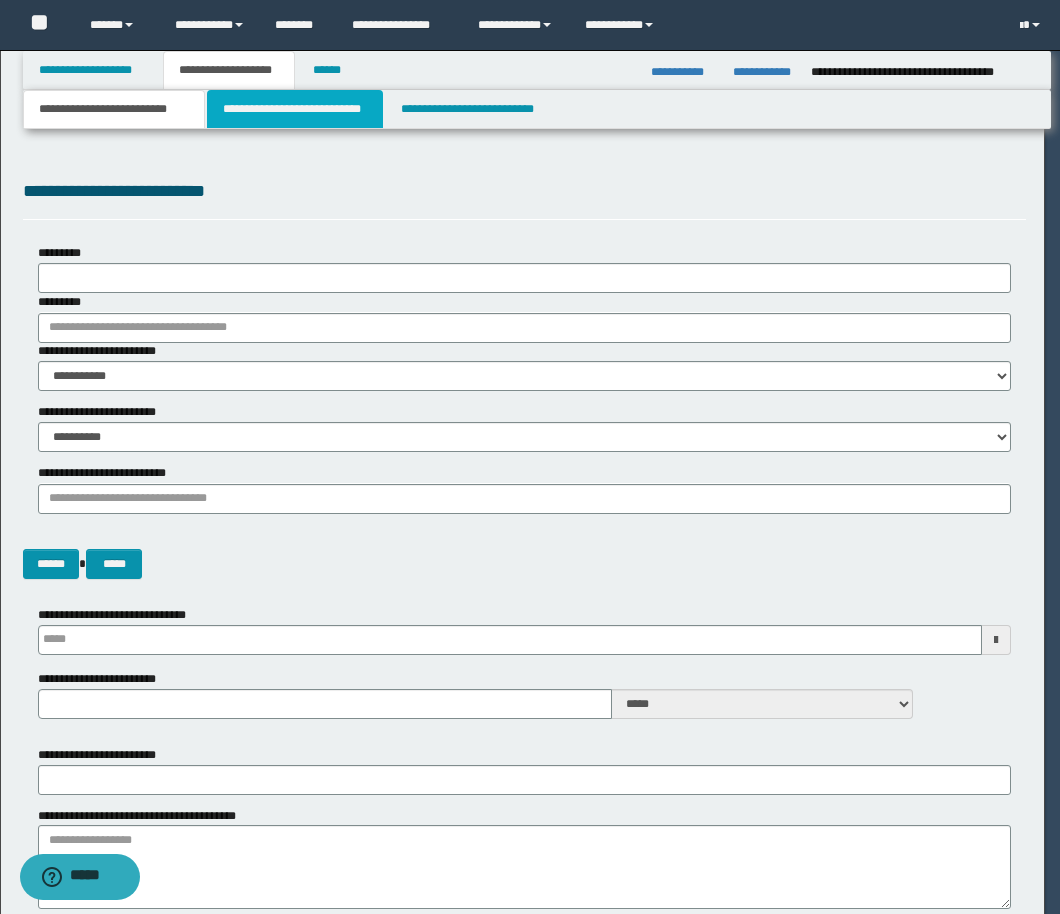scroll, scrollTop: 0, scrollLeft: 0, axis: both 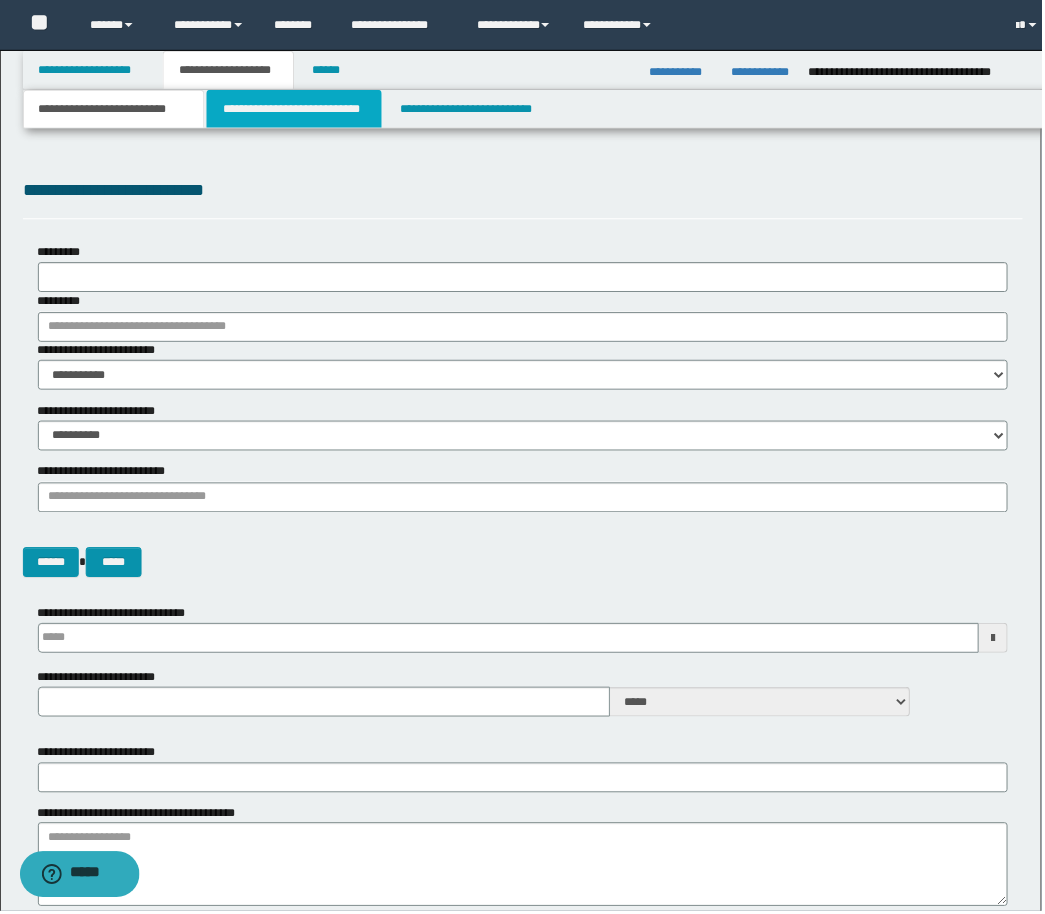 click on "**********" at bounding box center (295, 109) 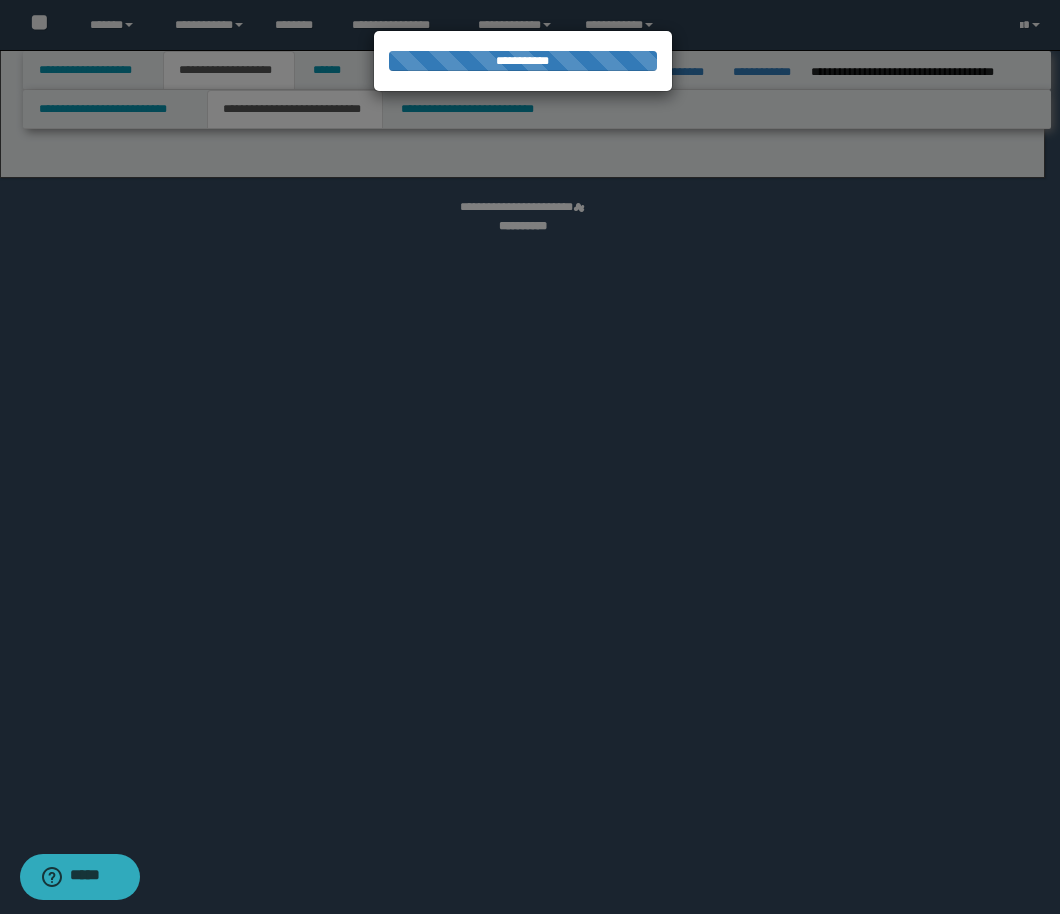 select on "*" 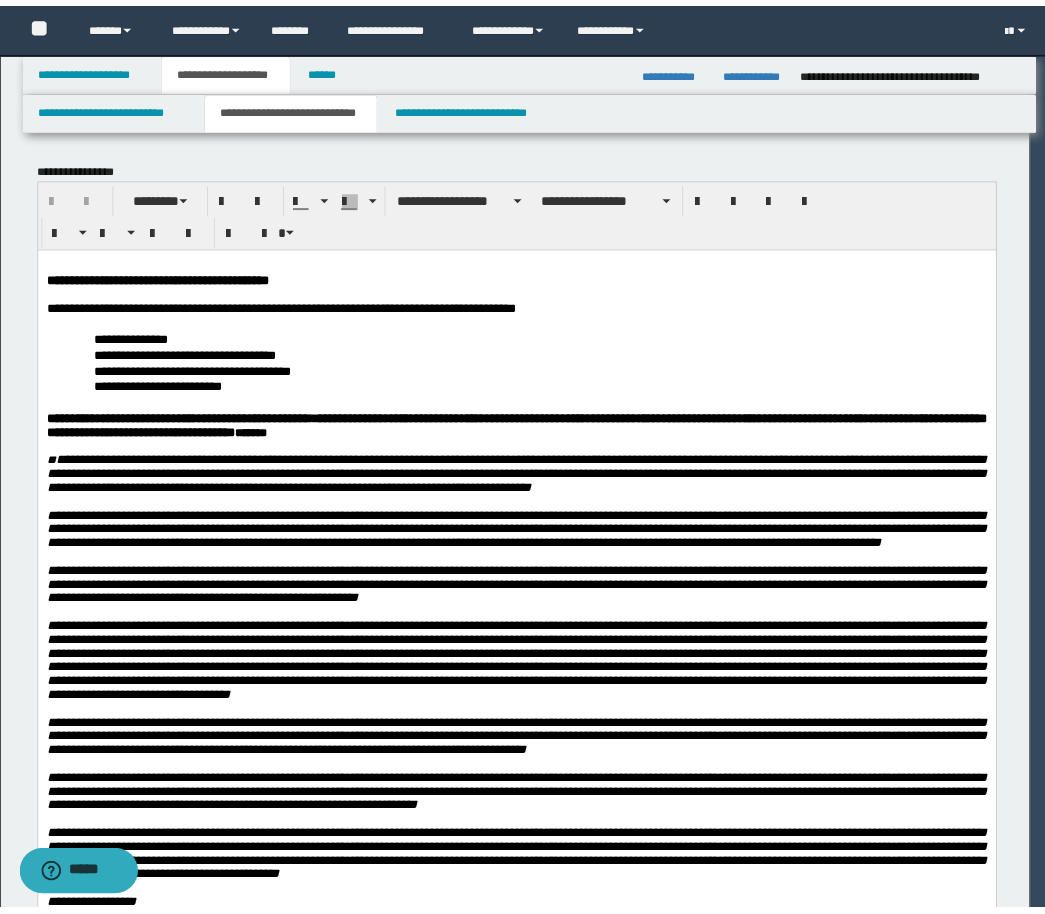 scroll, scrollTop: 0, scrollLeft: 0, axis: both 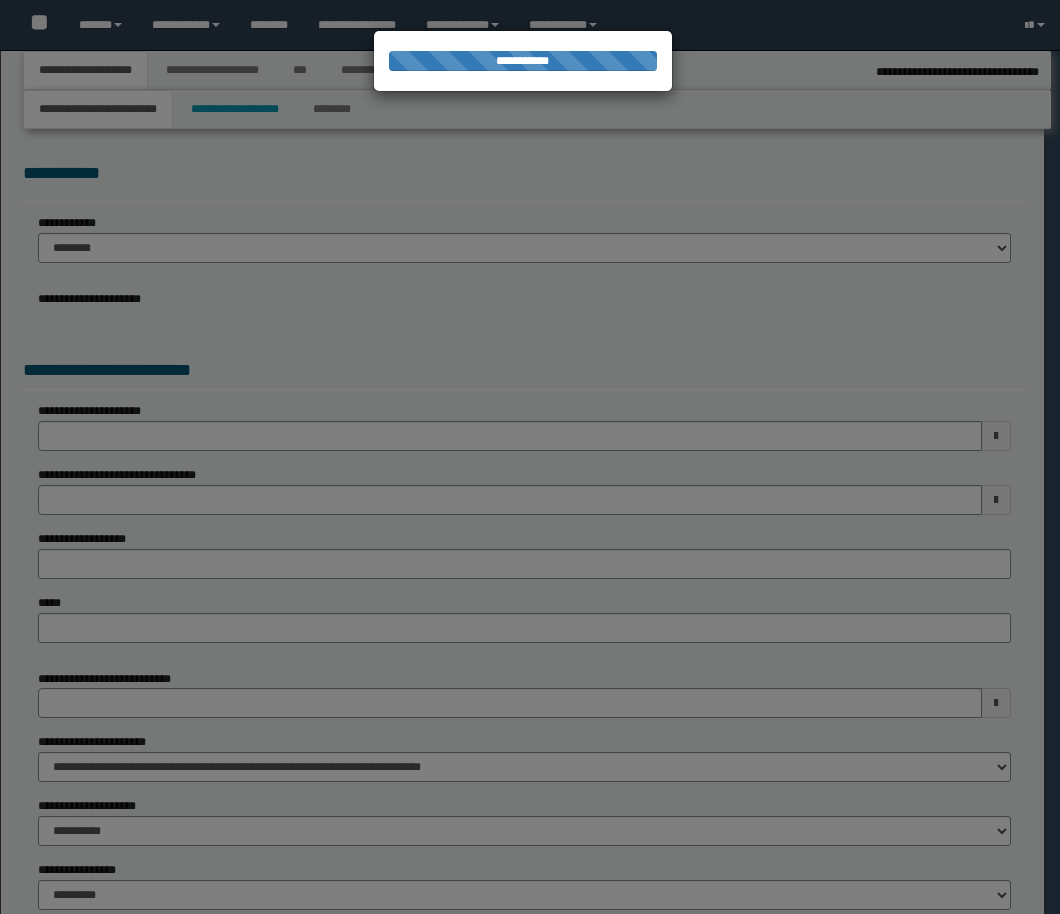 select on "*" 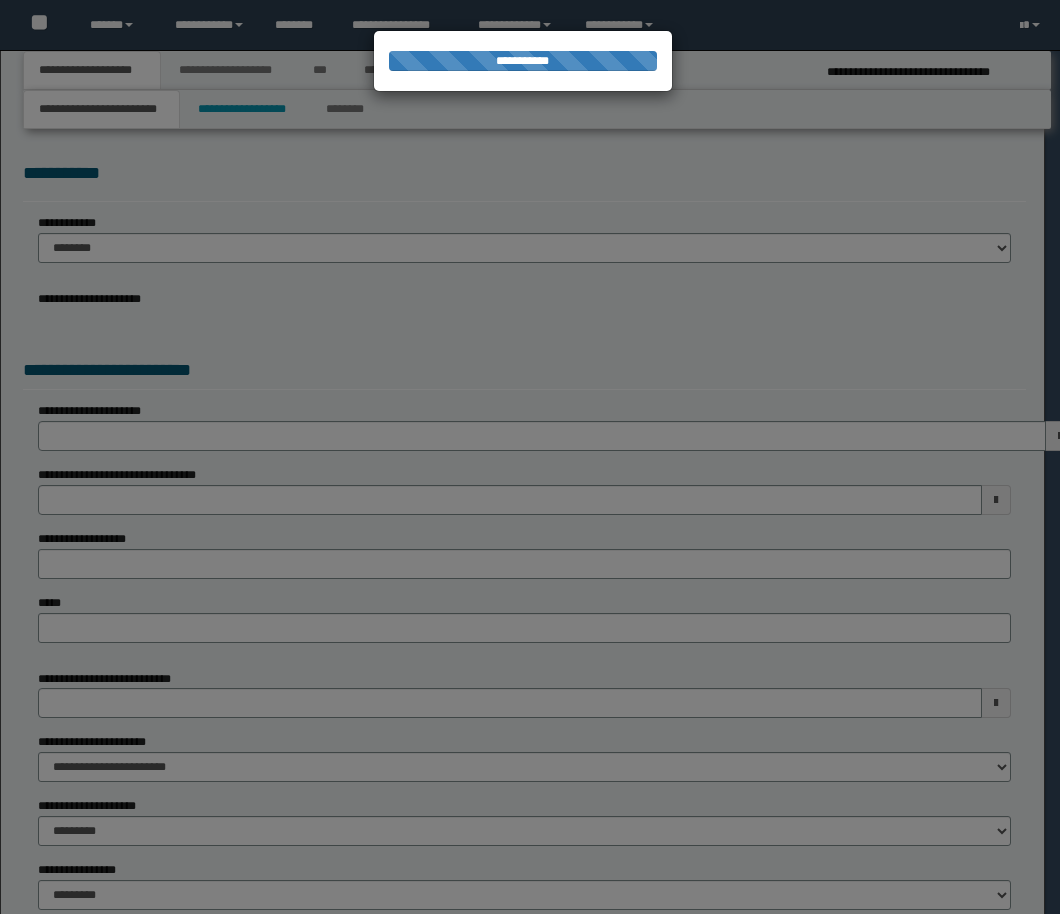 scroll, scrollTop: 0, scrollLeft: 0, axis: both 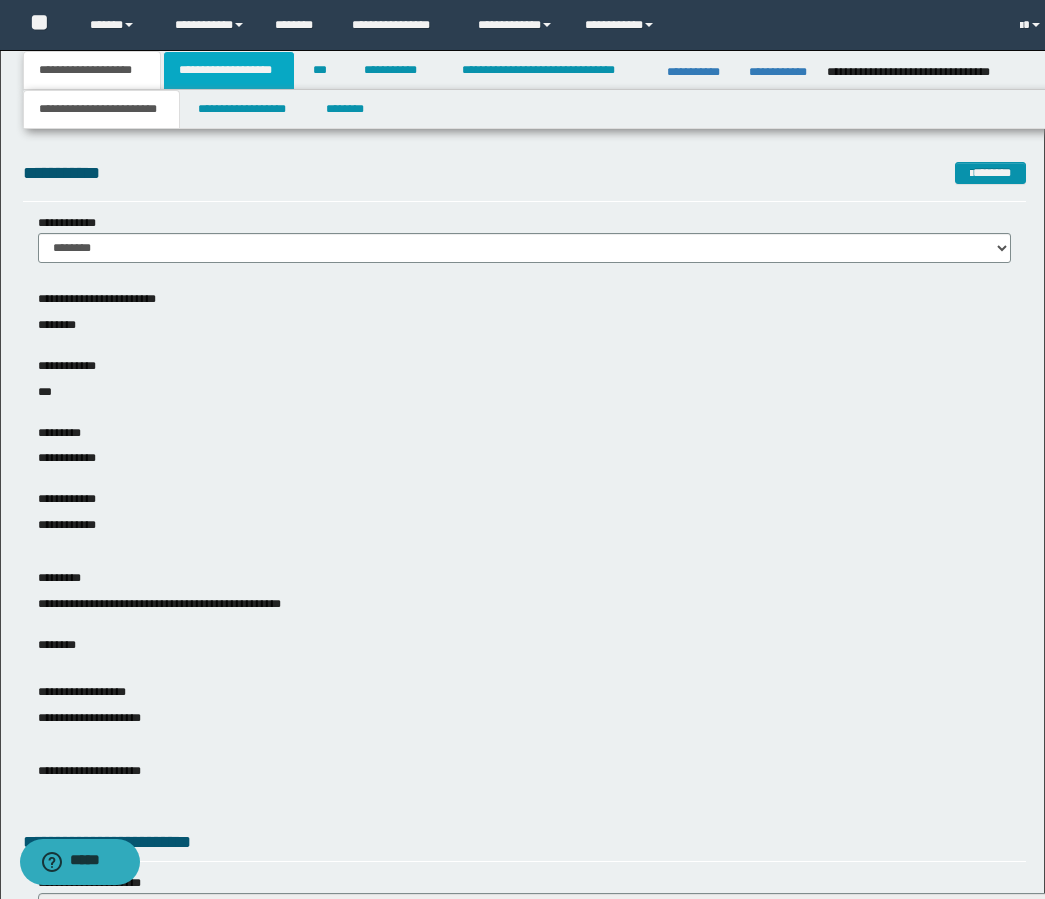 click on "**********" at bounding box center [229, 70] 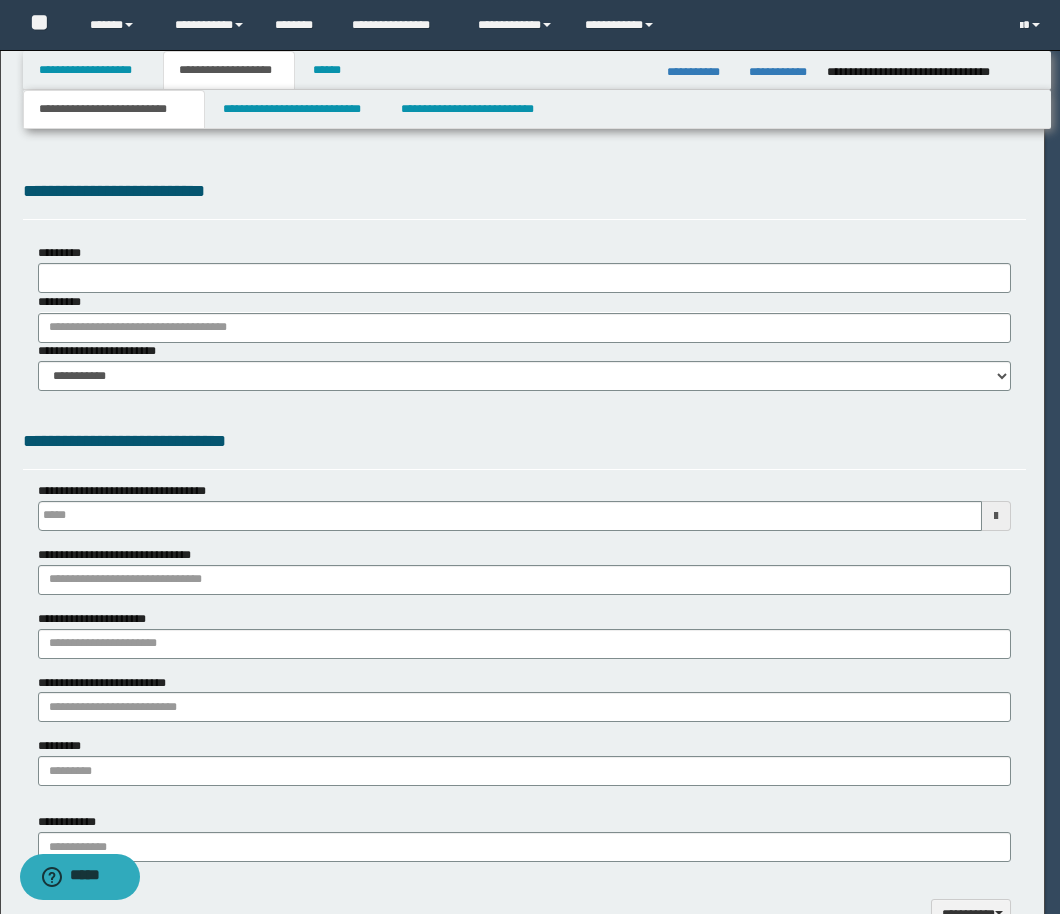 type 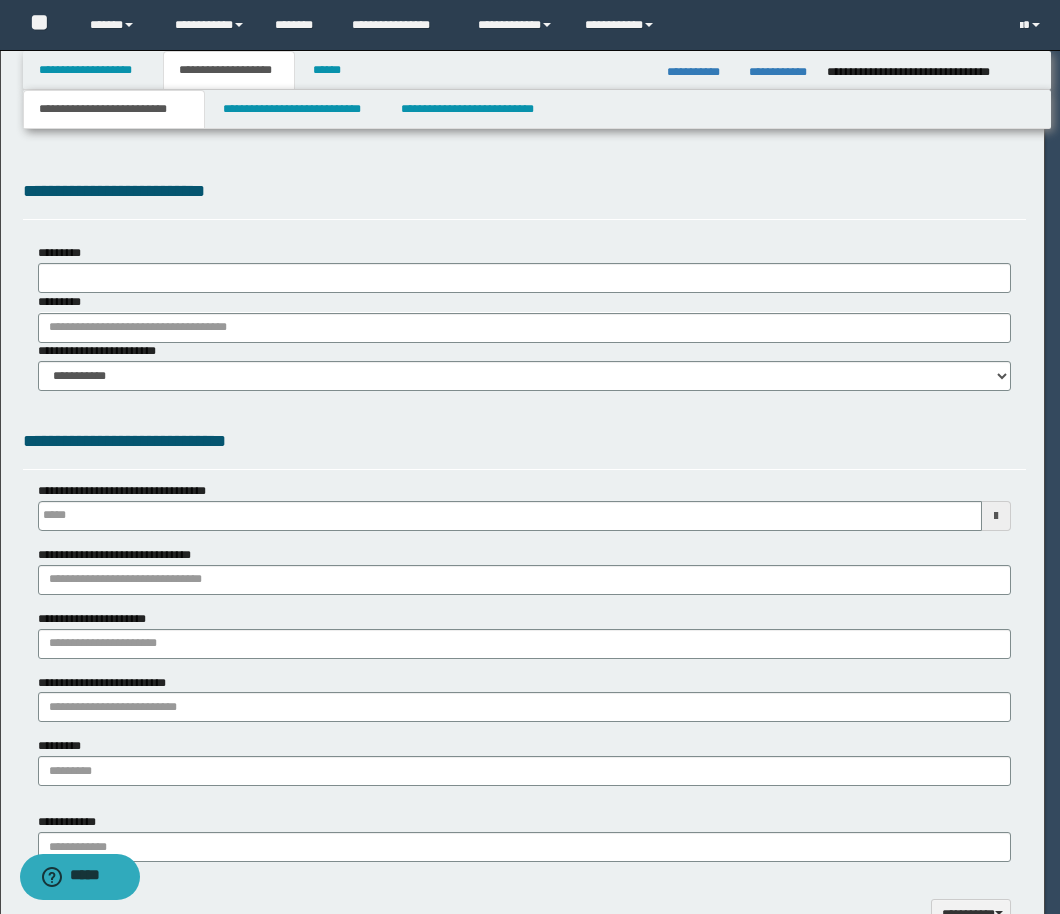 scroll, scrollTop: 0, scrollLeft: 0, axis: both 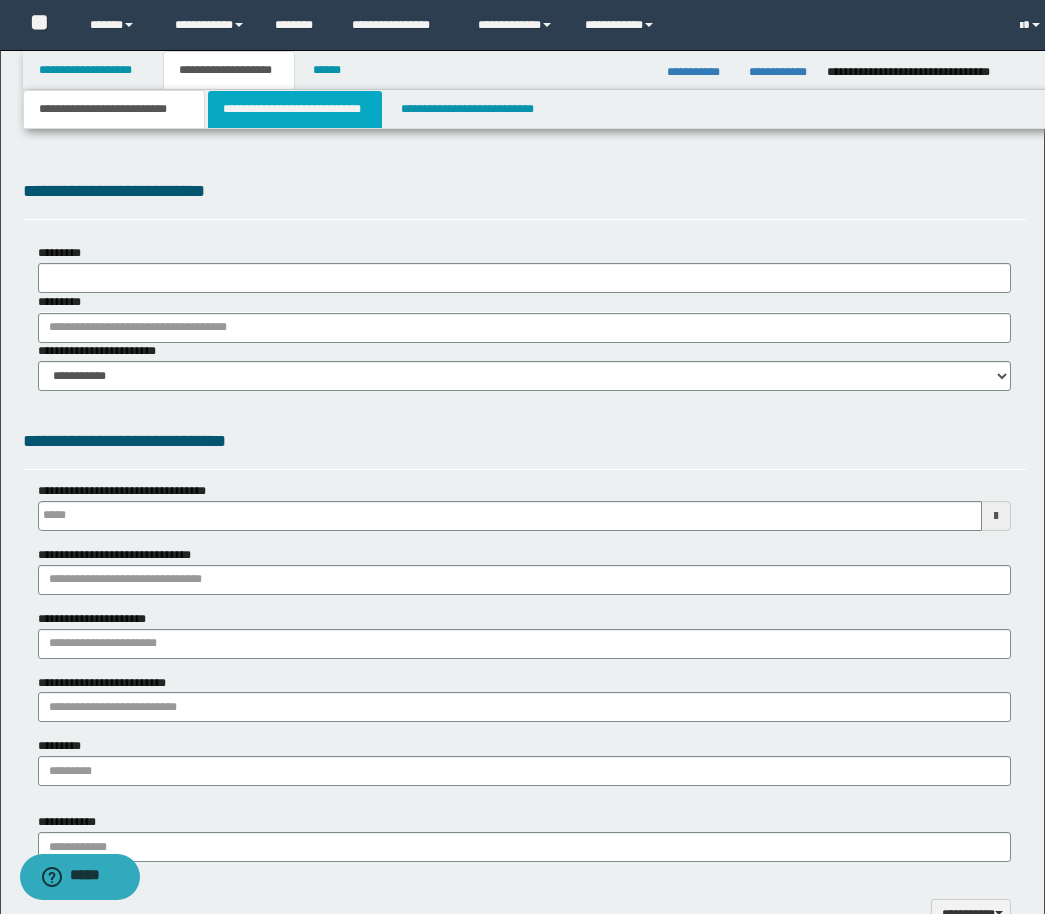 type on "**********" 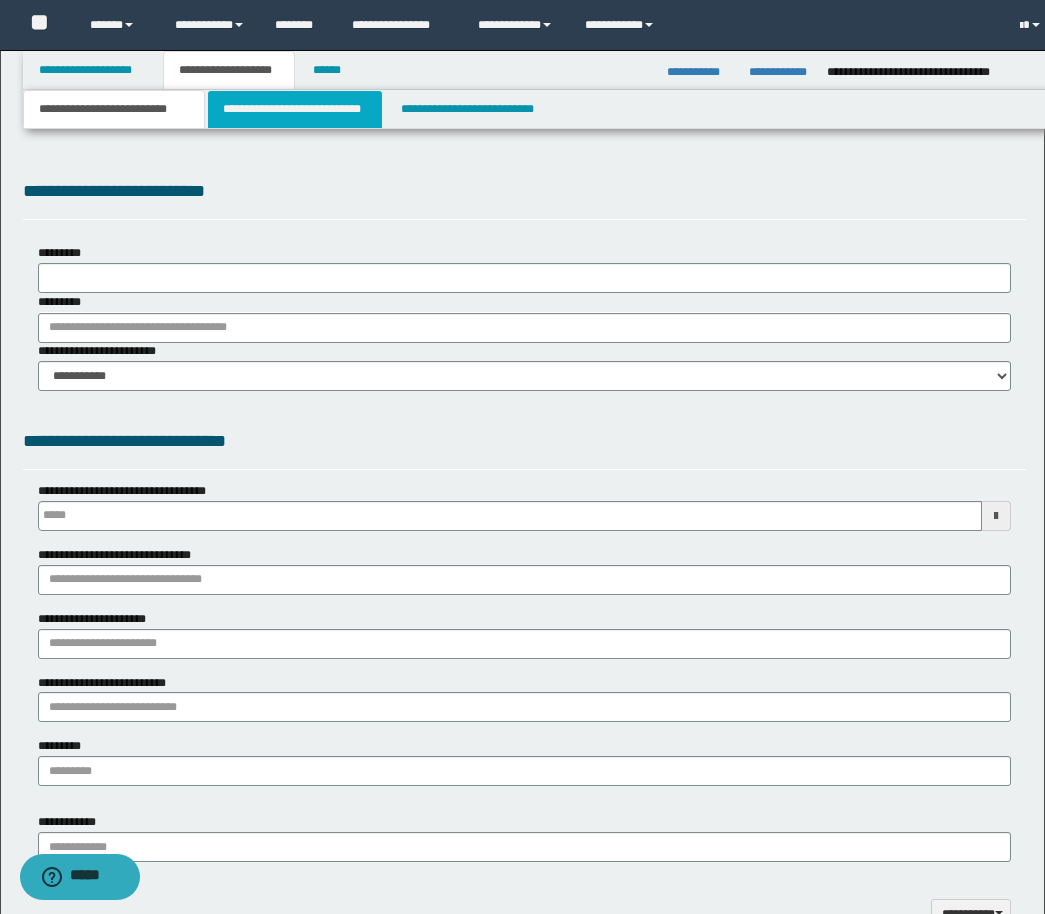 select on "*" 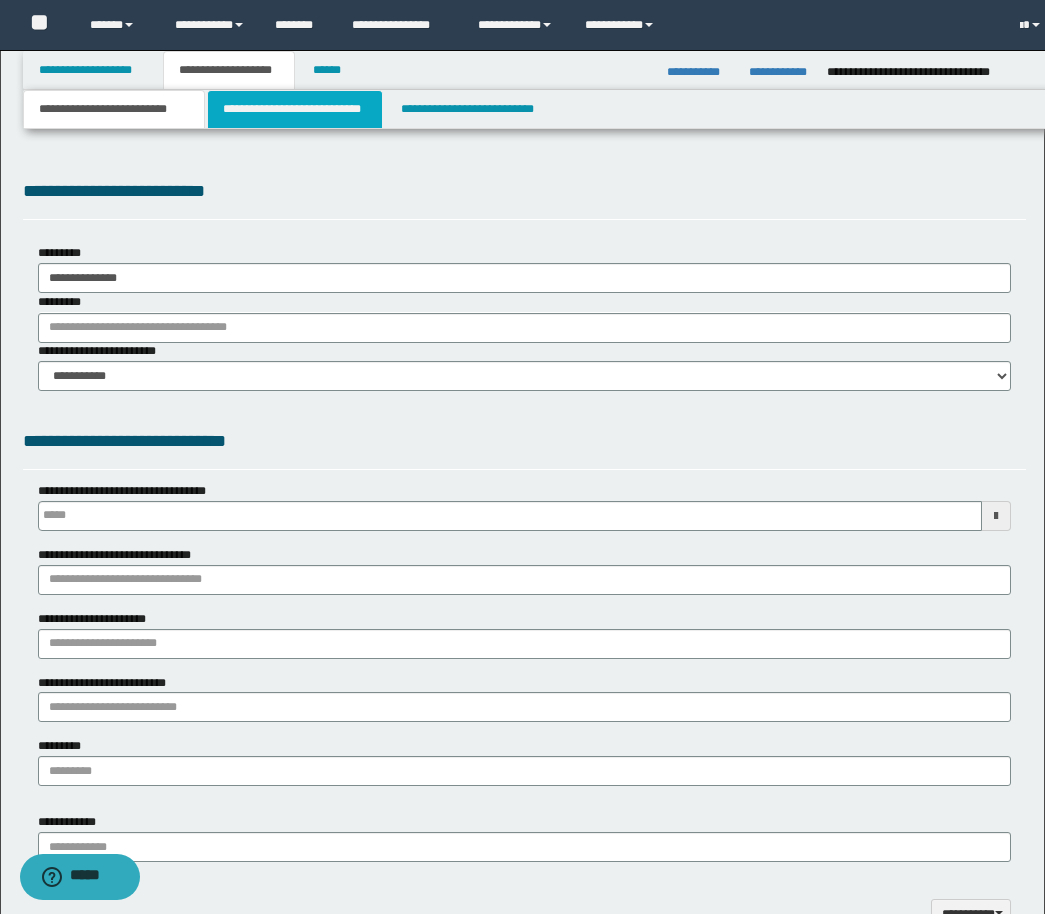 click on "**********" at bounding box center (295, 109) 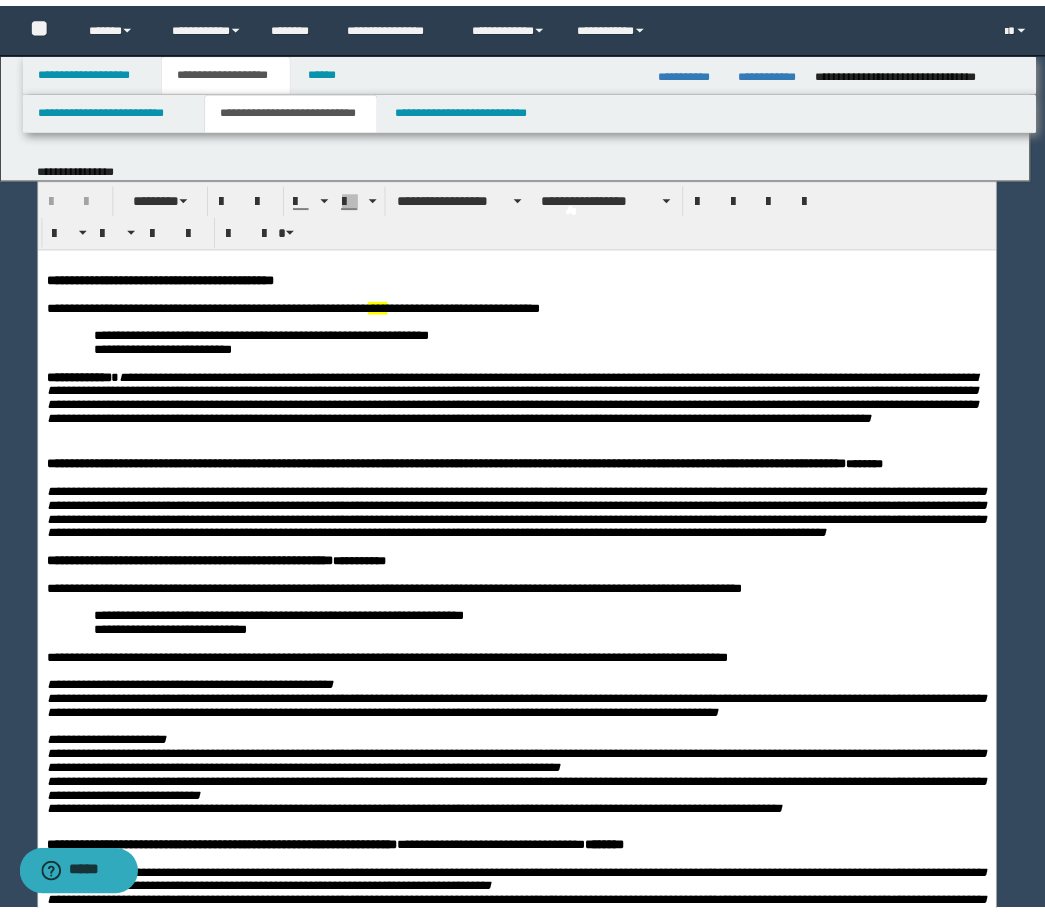 scroll, scrollTop: 0, scrollLeft: 0, axis: both 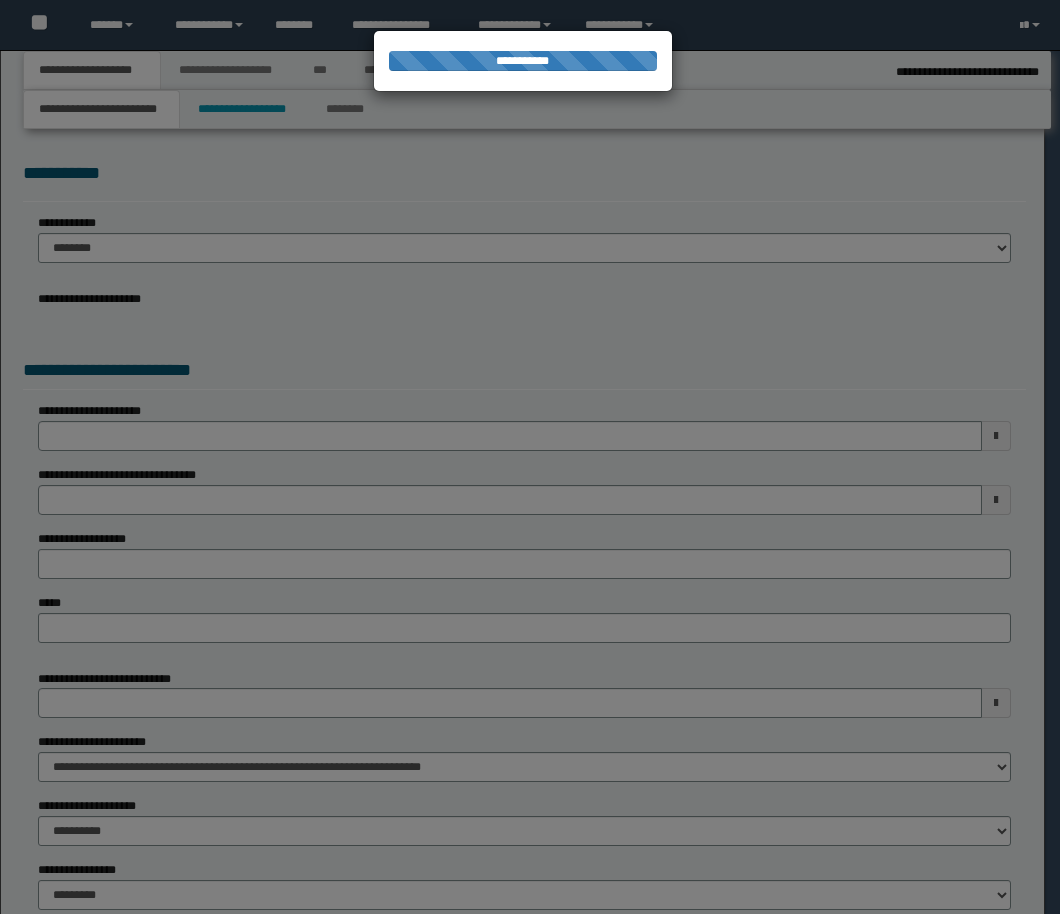 select on "*" 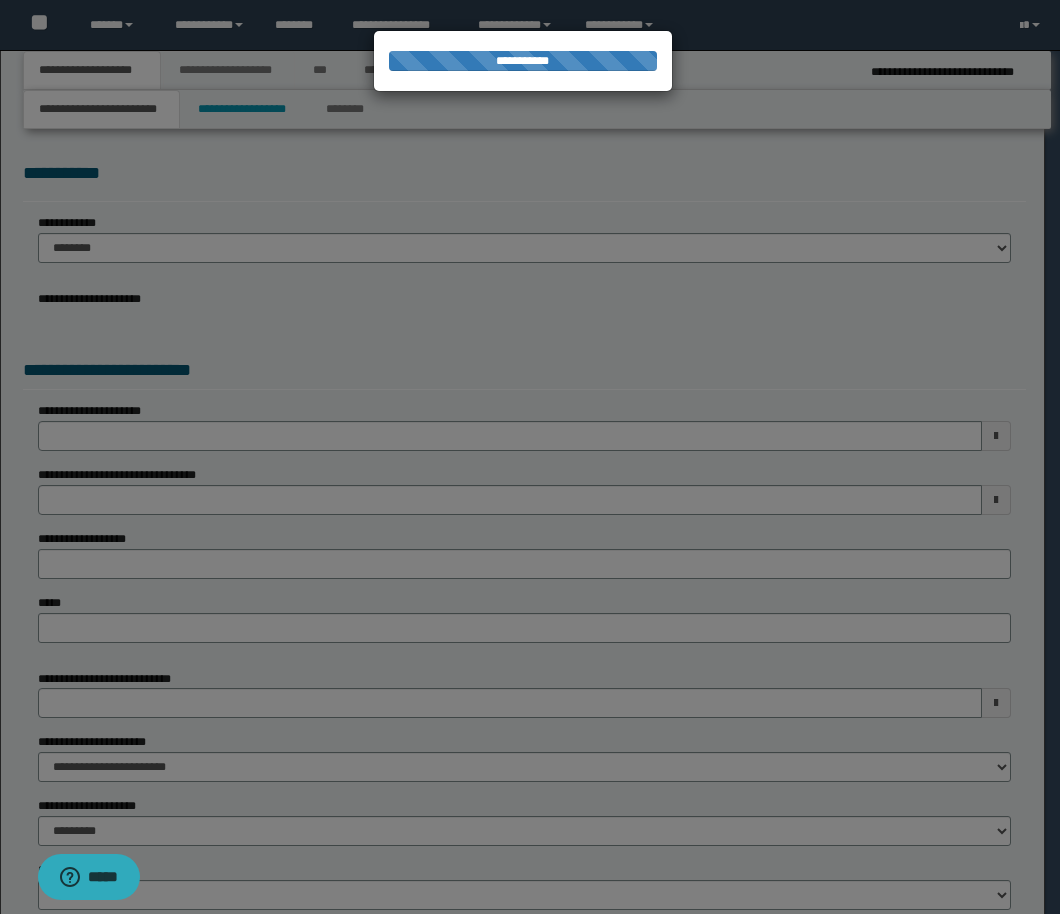 scroll, scrollTop: 0, scrollLeft: 0, axis: both 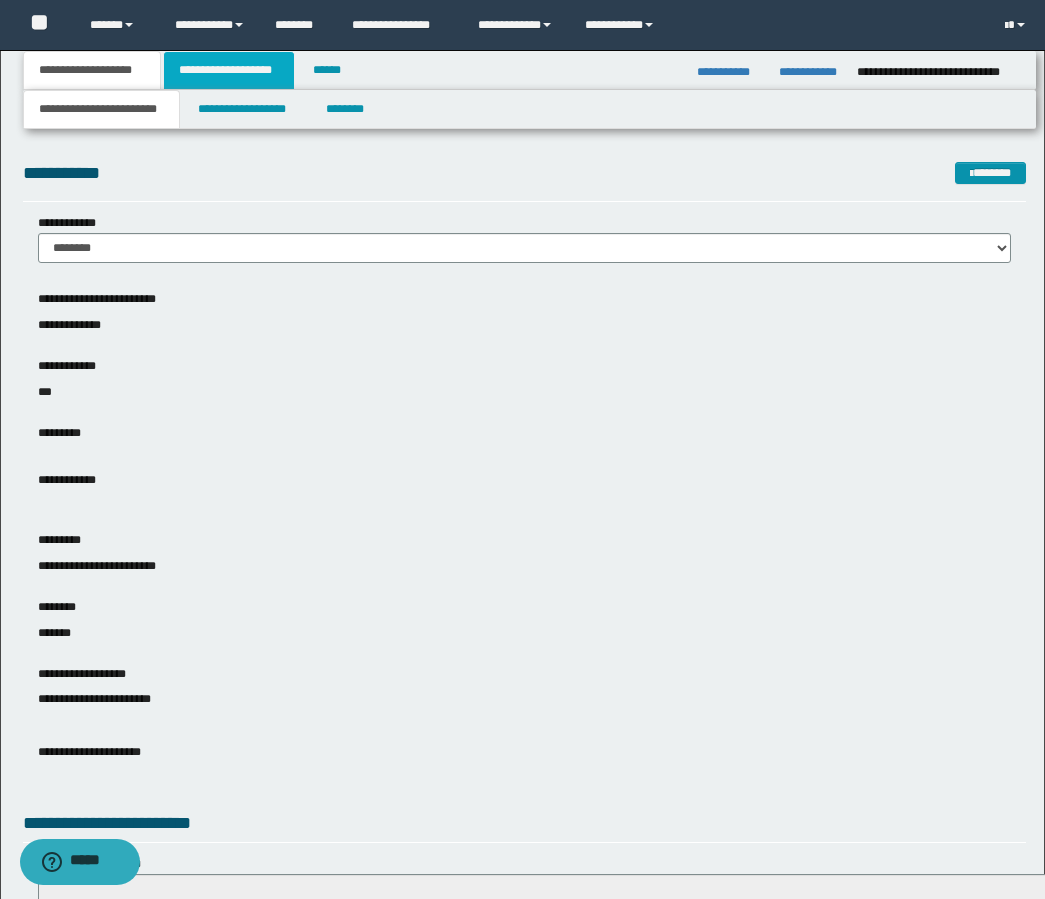 click on "**********" at bounding box center [229, 70] 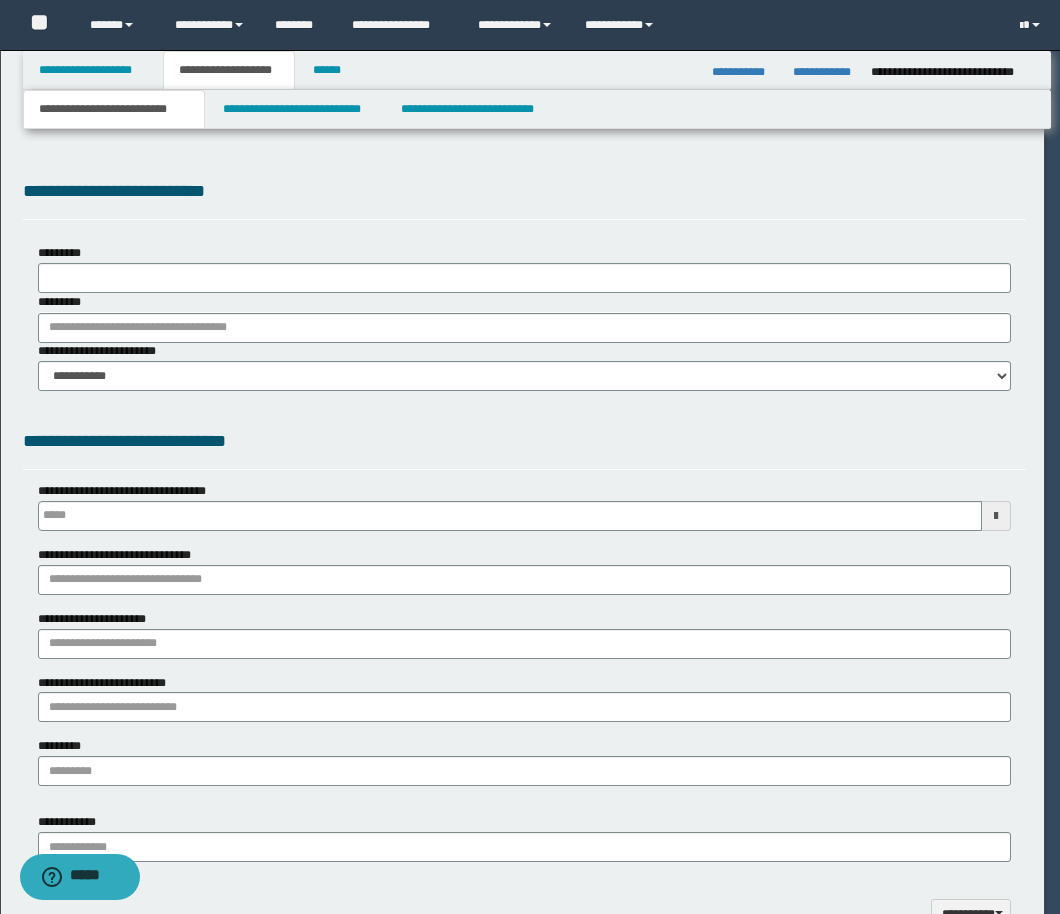 scroll, scrollTop: 0, scrollLeft: 0, axis: both 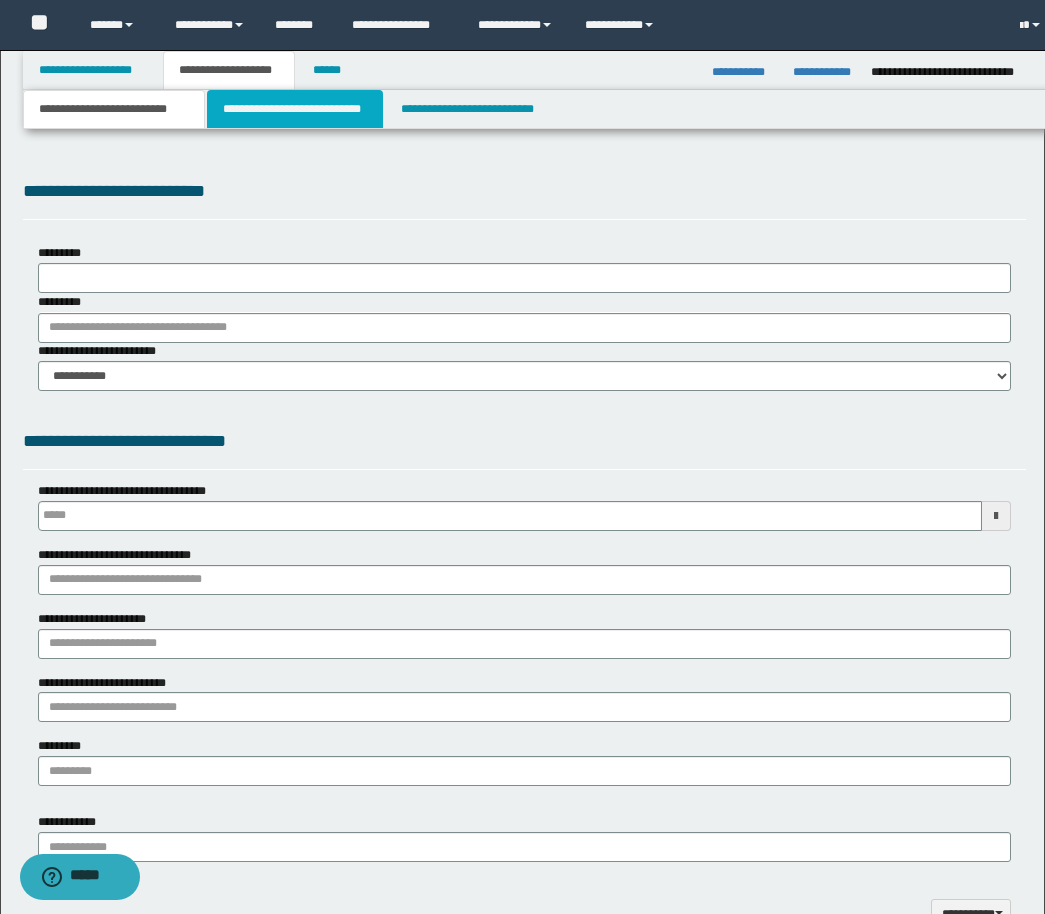 click on "**********" at bounding box center [295, 109] 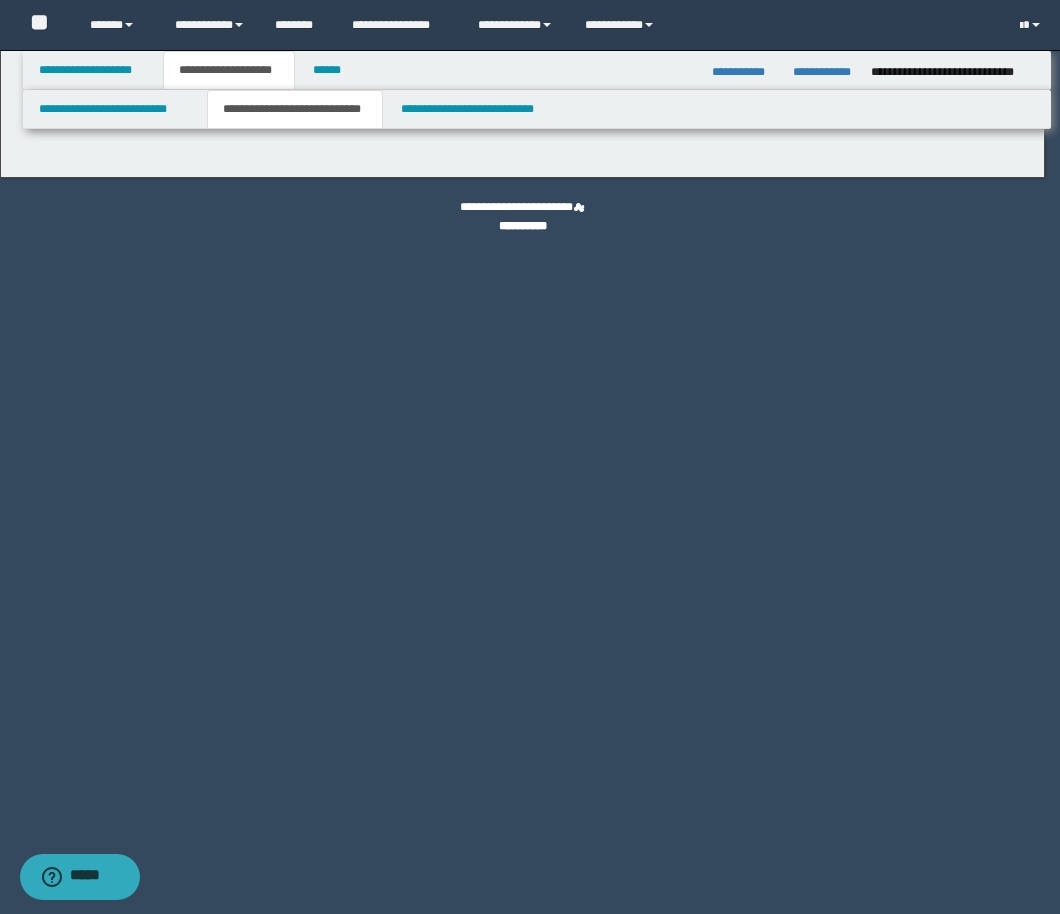 select on "*" 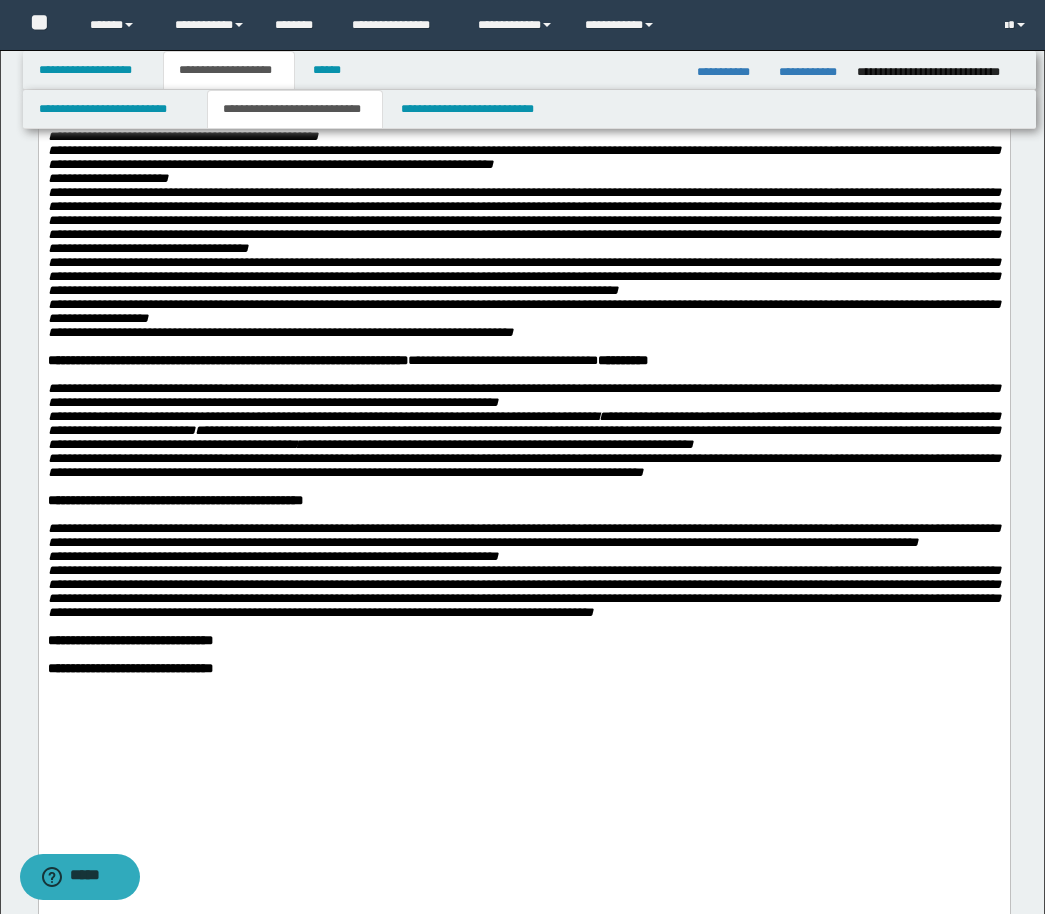 scroll, scrollTop: 600, scrollLeft: 0, axis: vertical 